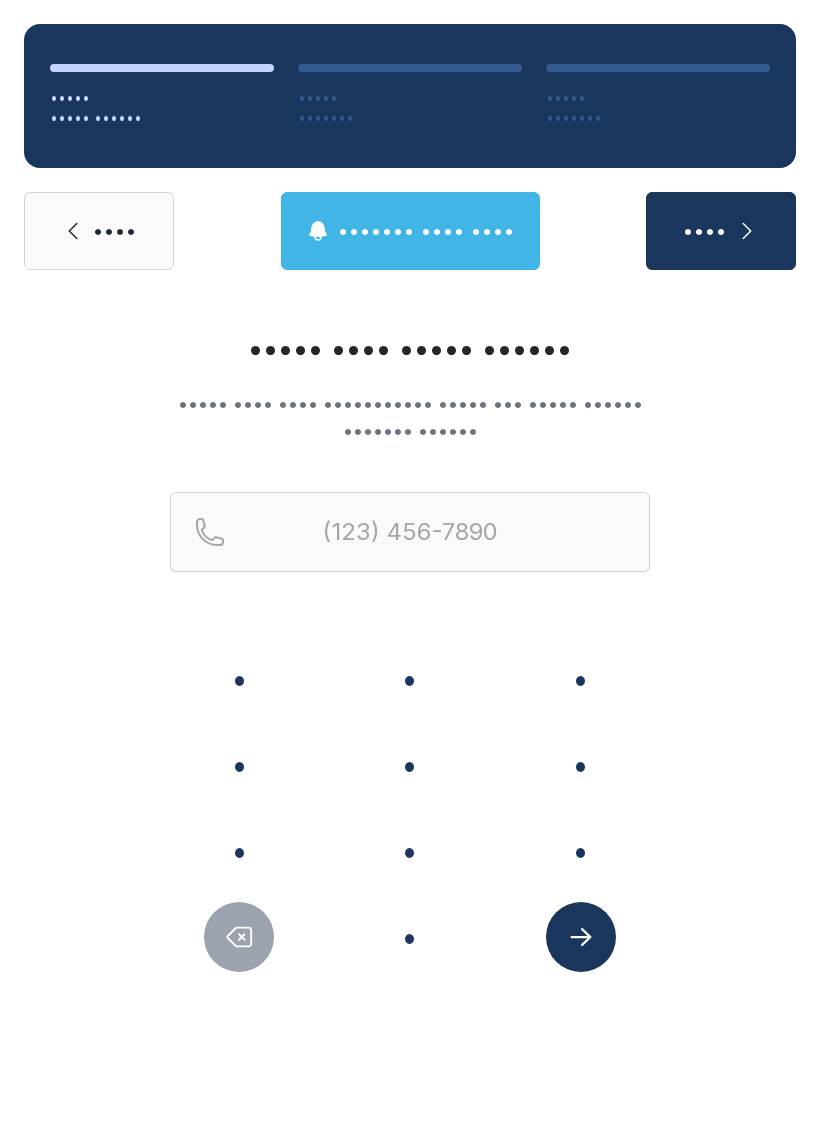 scroll, scrollTop: 0, scrollLeft: 0, axis: both 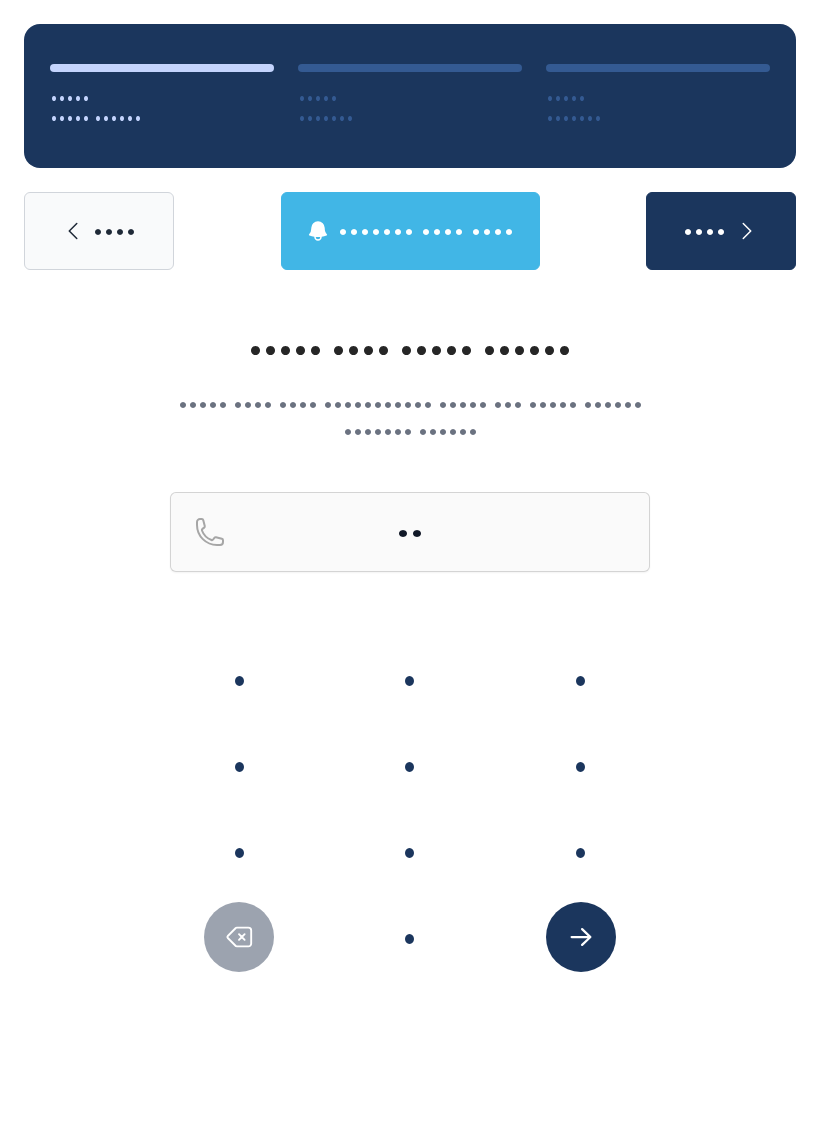 click on "•" at bounding box center (239, 679) 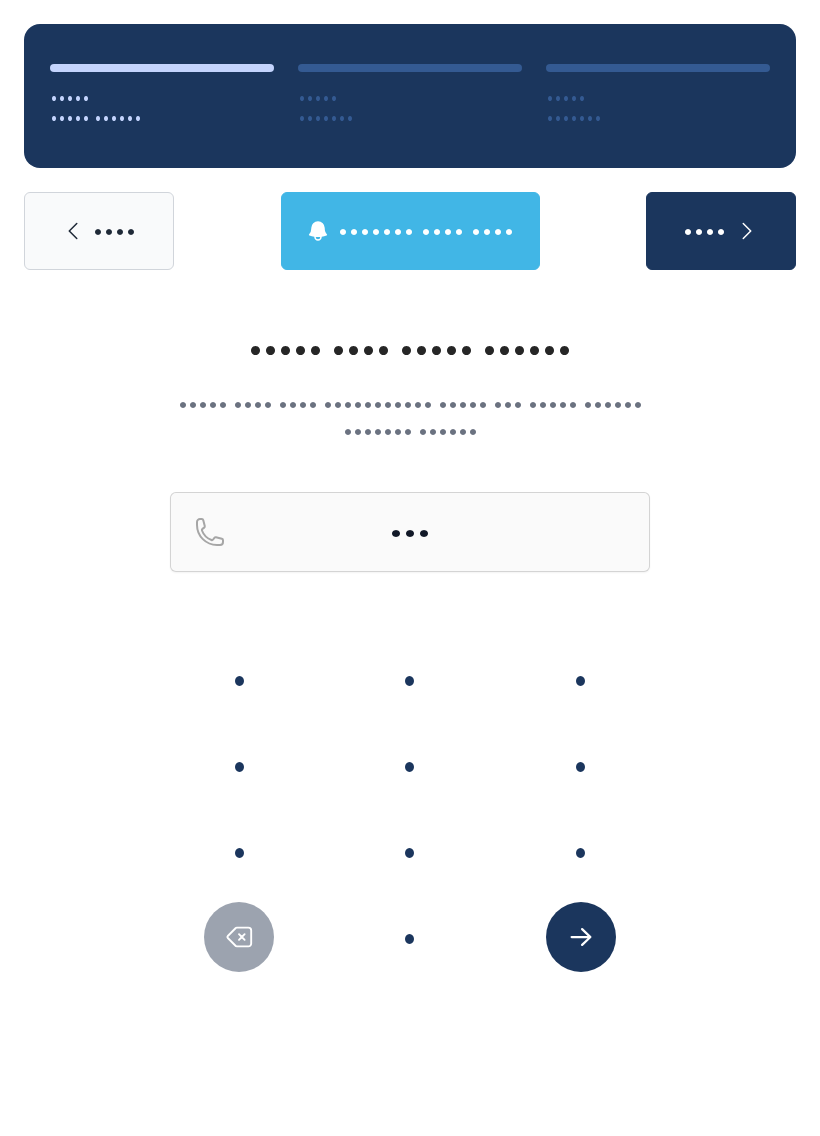 click on "•" at bounding box center (239, 679) 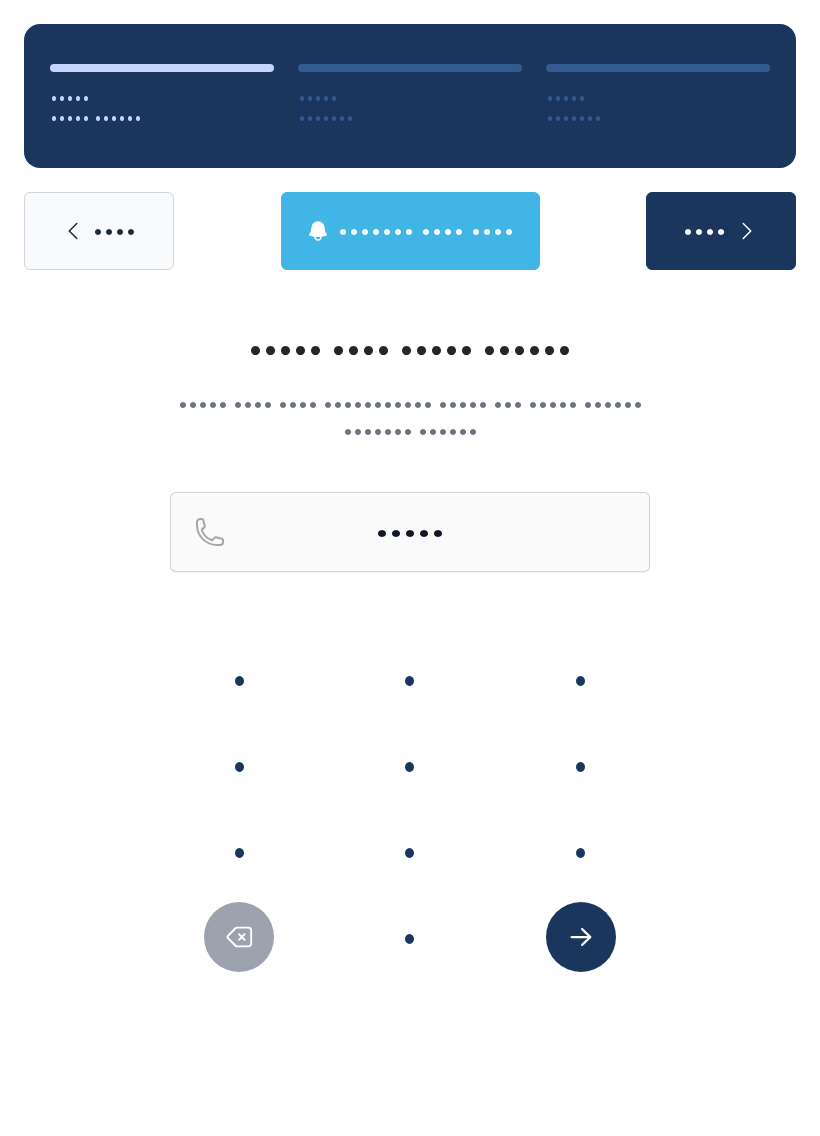 click on "•" at bounding box center [239, 679] 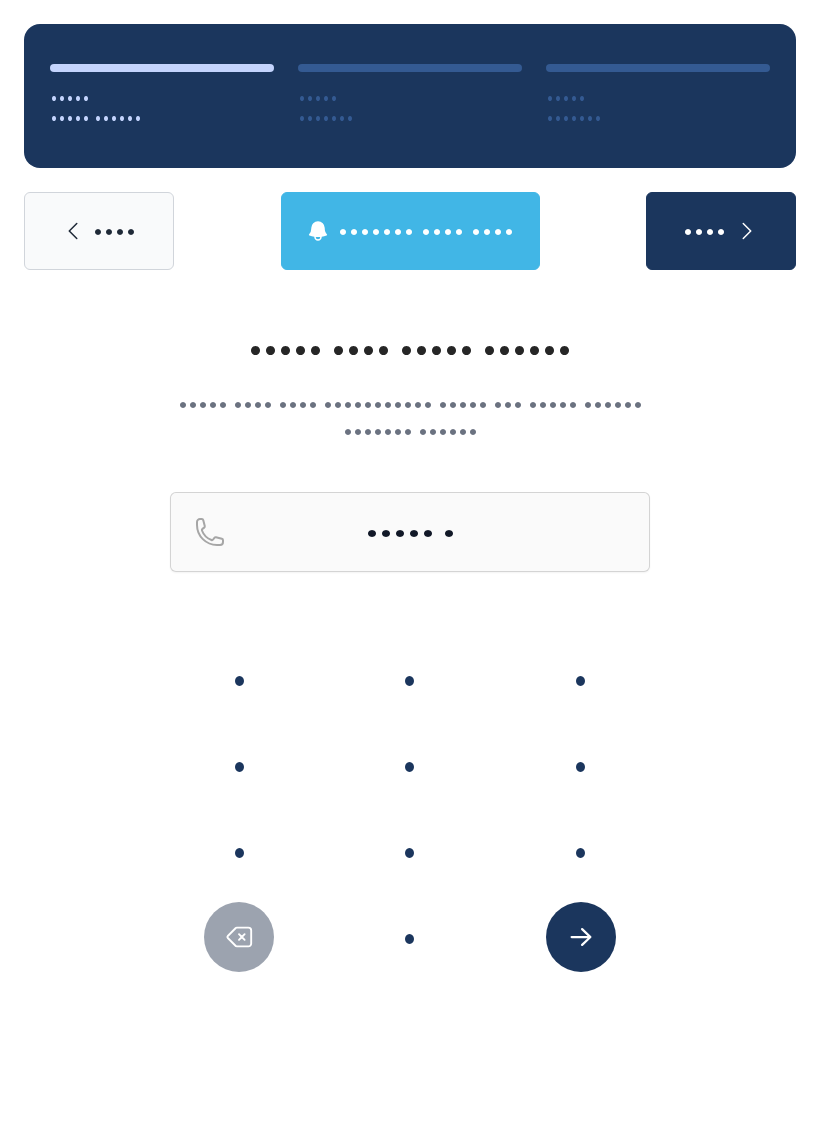 click on "•" at bounding box center (239, 679) 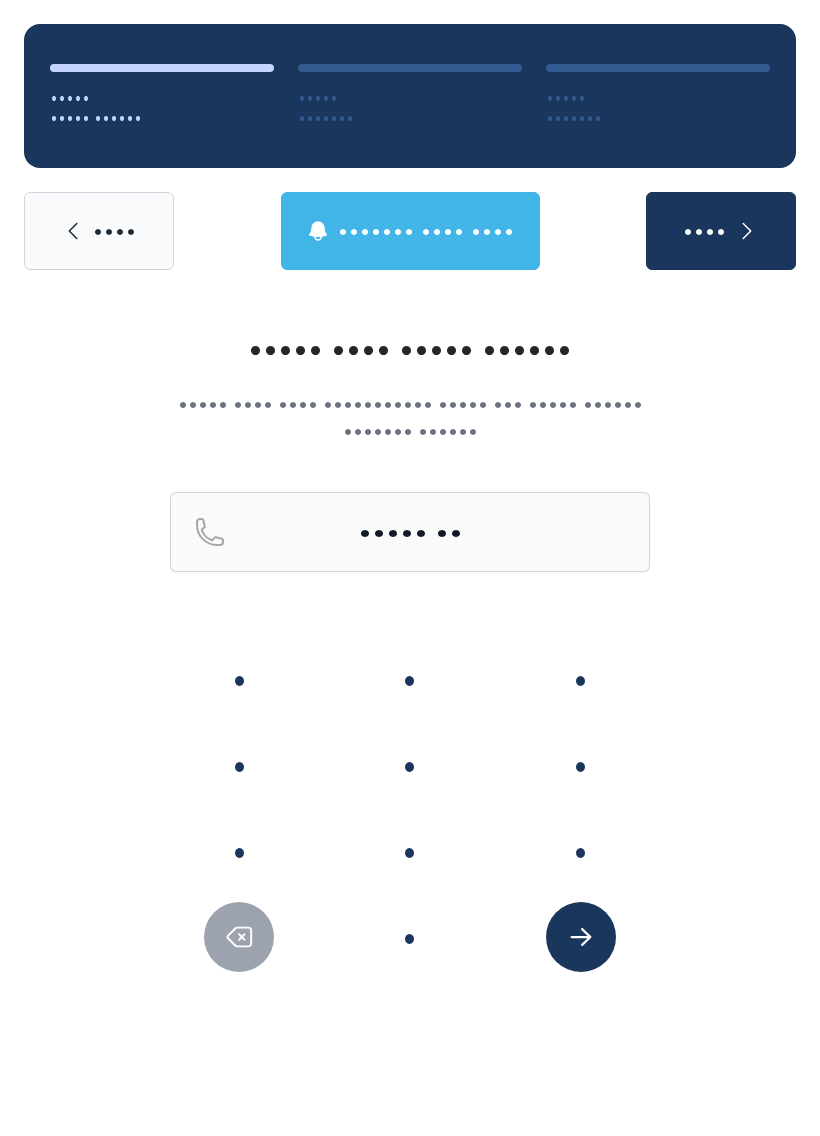 click on "•" at bounding box center (239, 679) 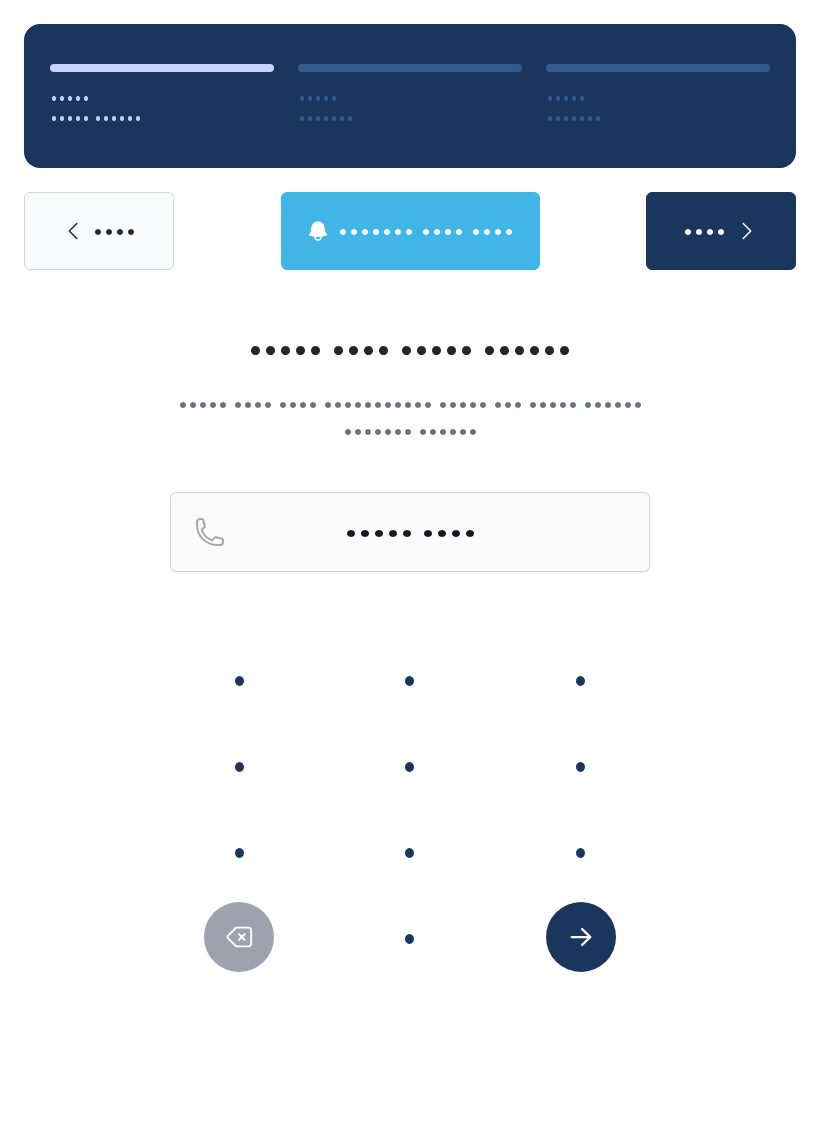 click on "•" at bounding box center (239, 679) 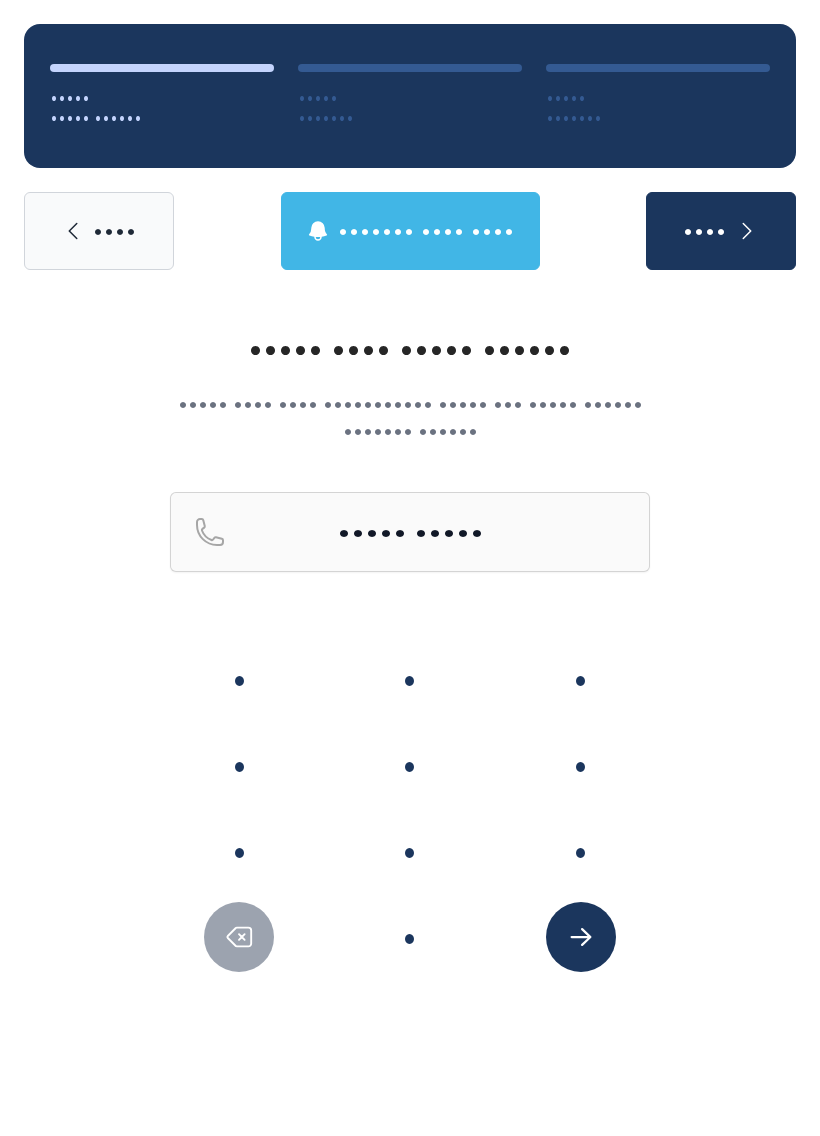 click on "•" at bounding box center [239, 679] 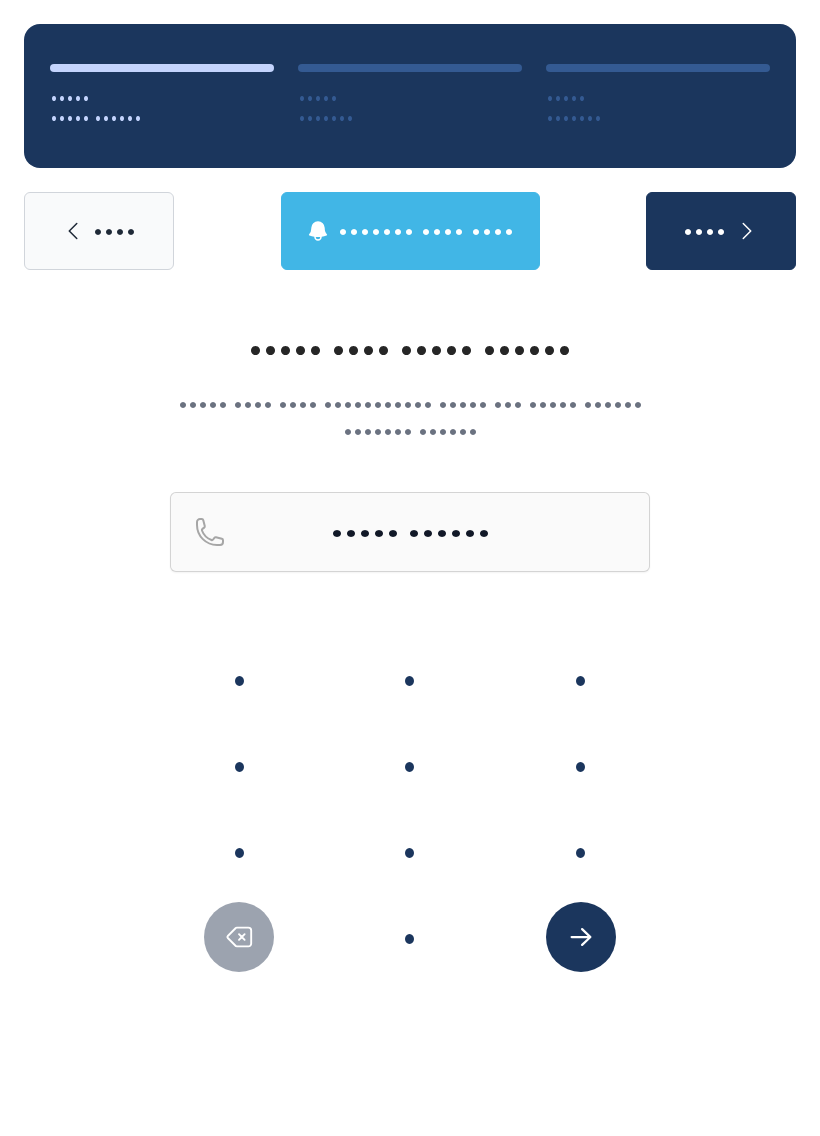 click on "•" at bounding box center [239, 679] 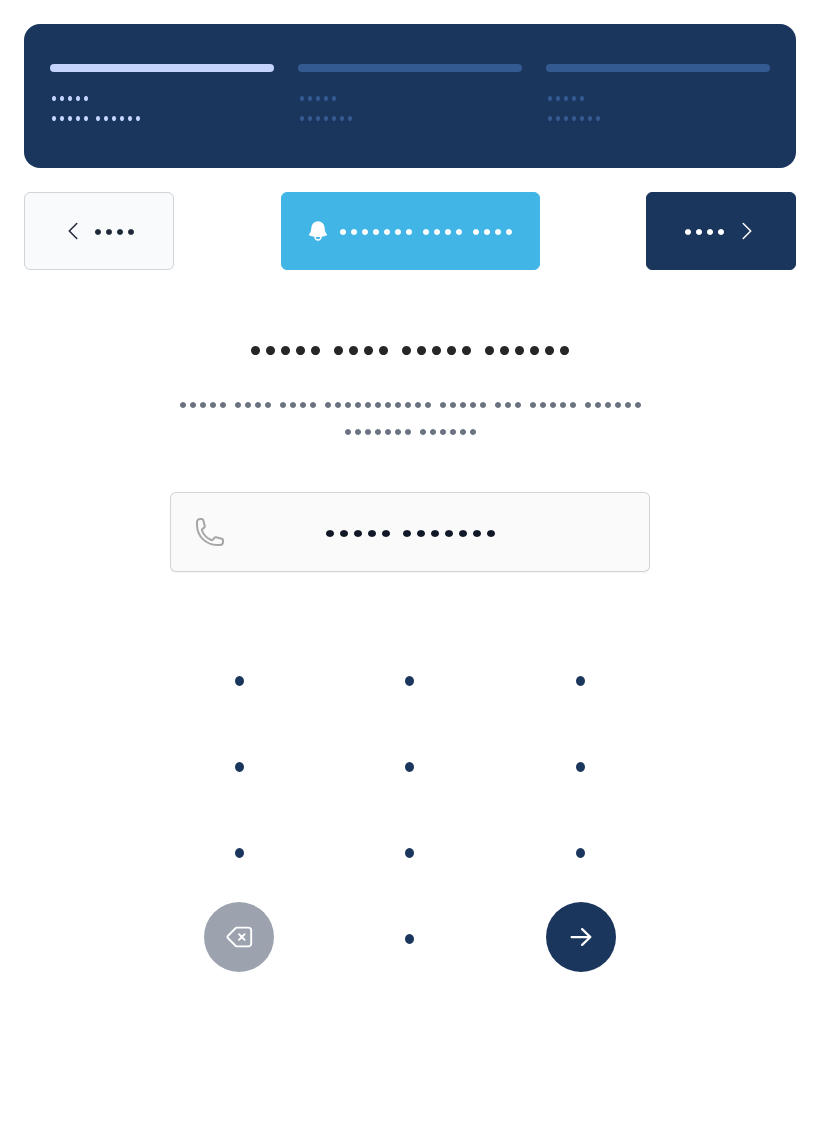 click on "•" at bounding box center (239, 679) 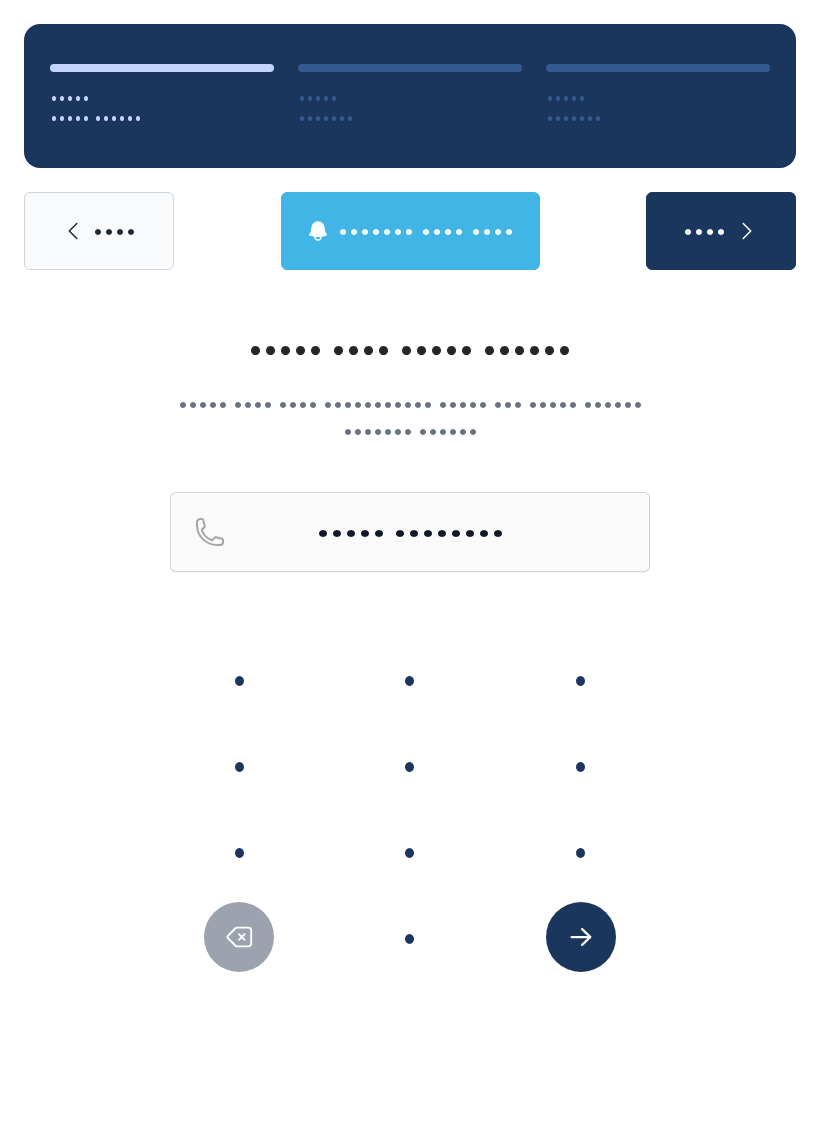 click at bounding box center [581, 937] 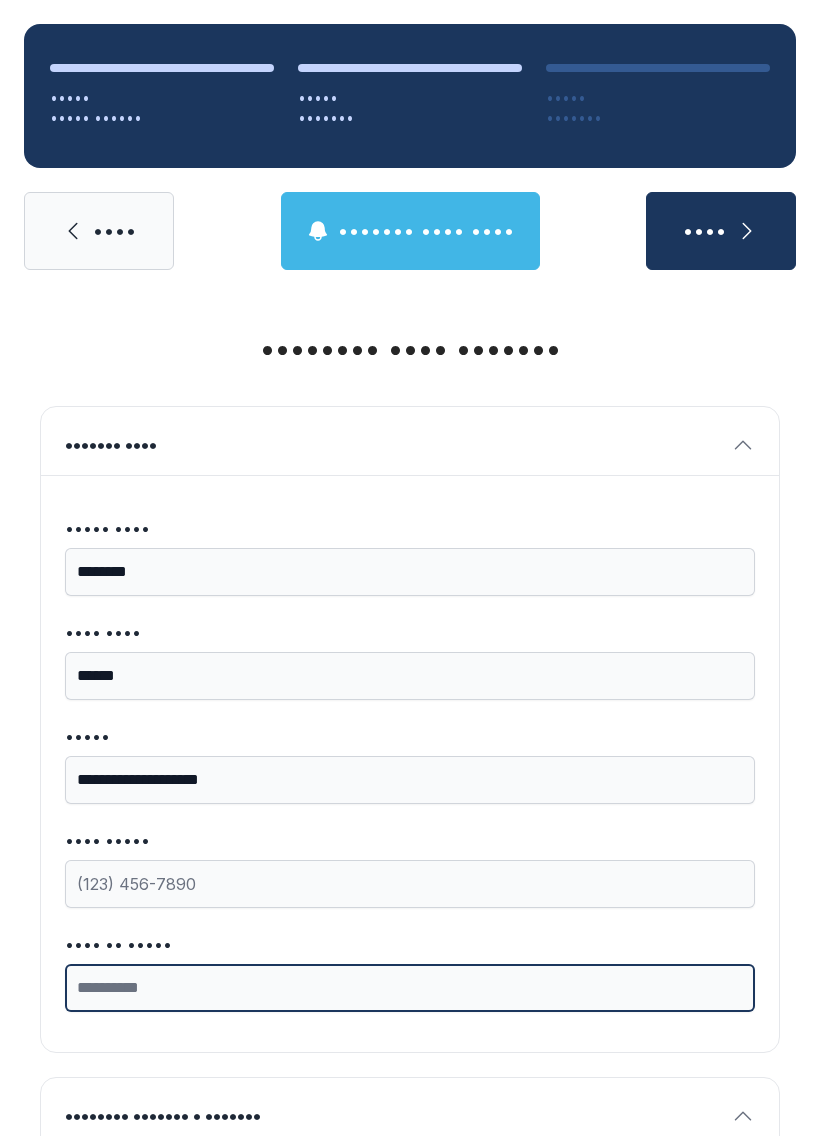 click on "•••• •• •••••" at bounding box center [410, 988] 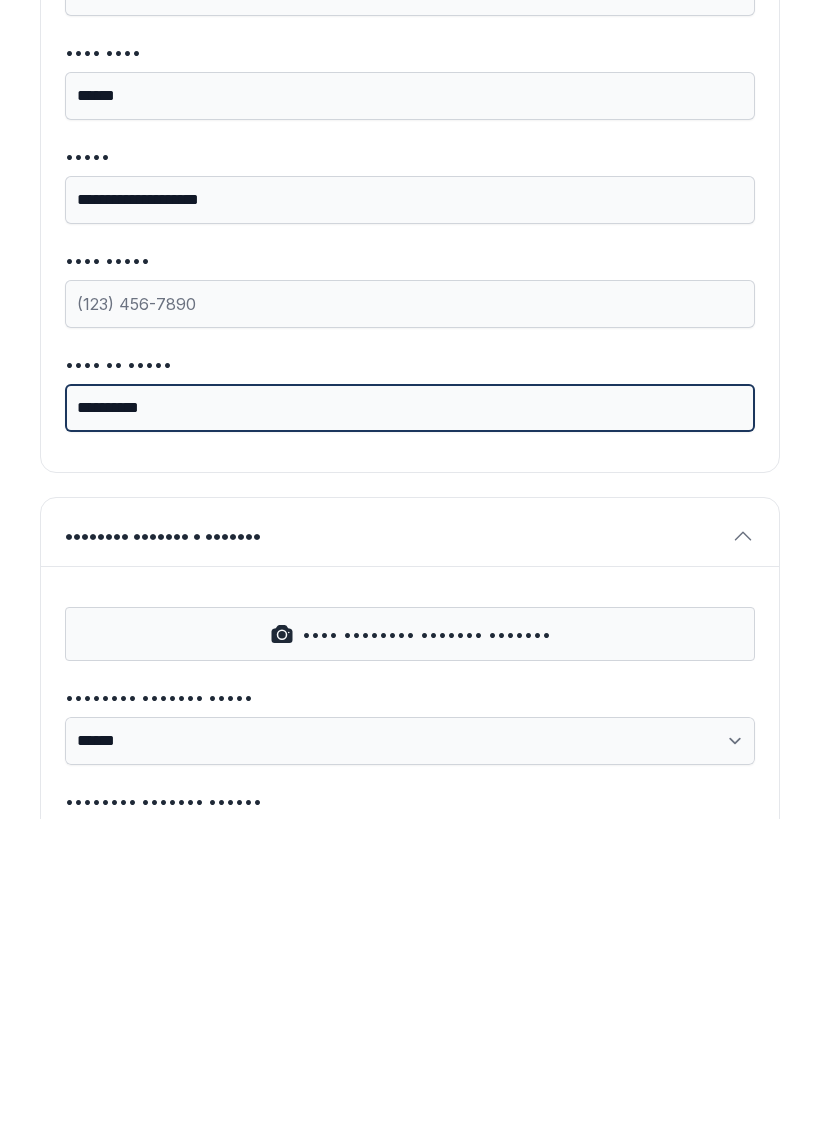 scroll, scrollTop: 300, scrollLeft: 0, axis: vertical 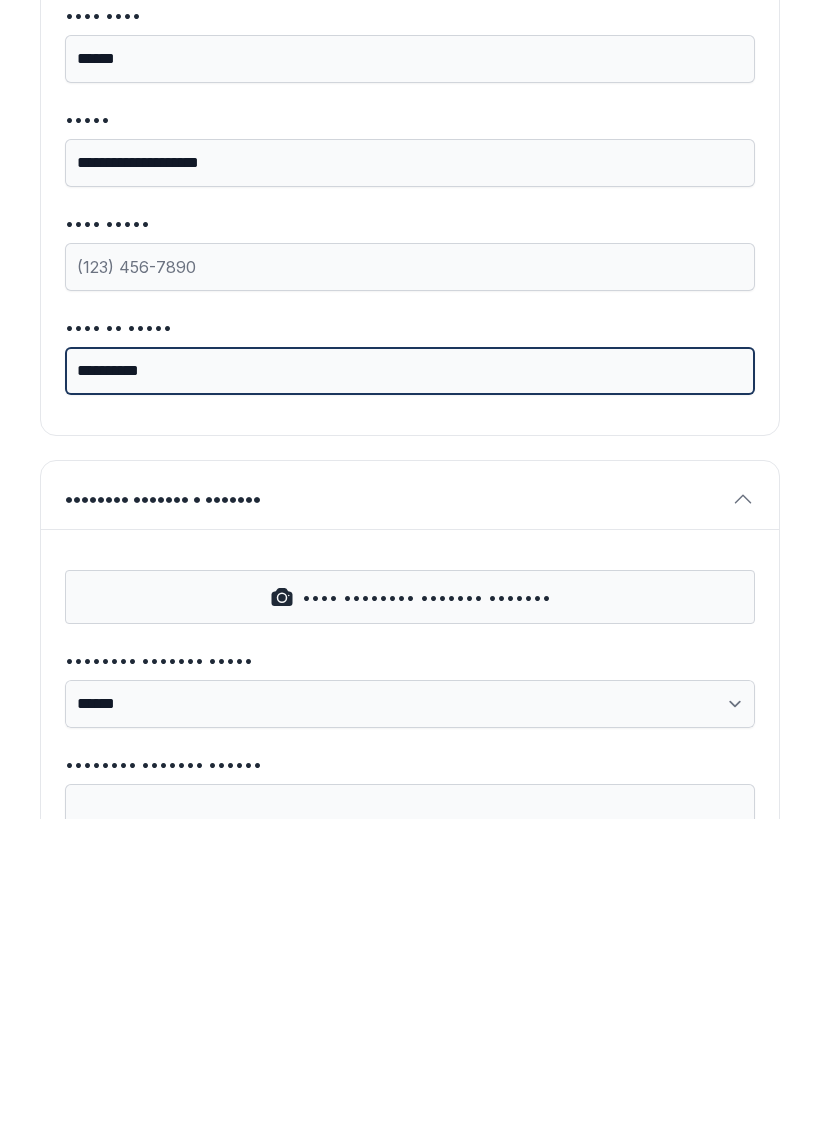 type on "••••••••••" 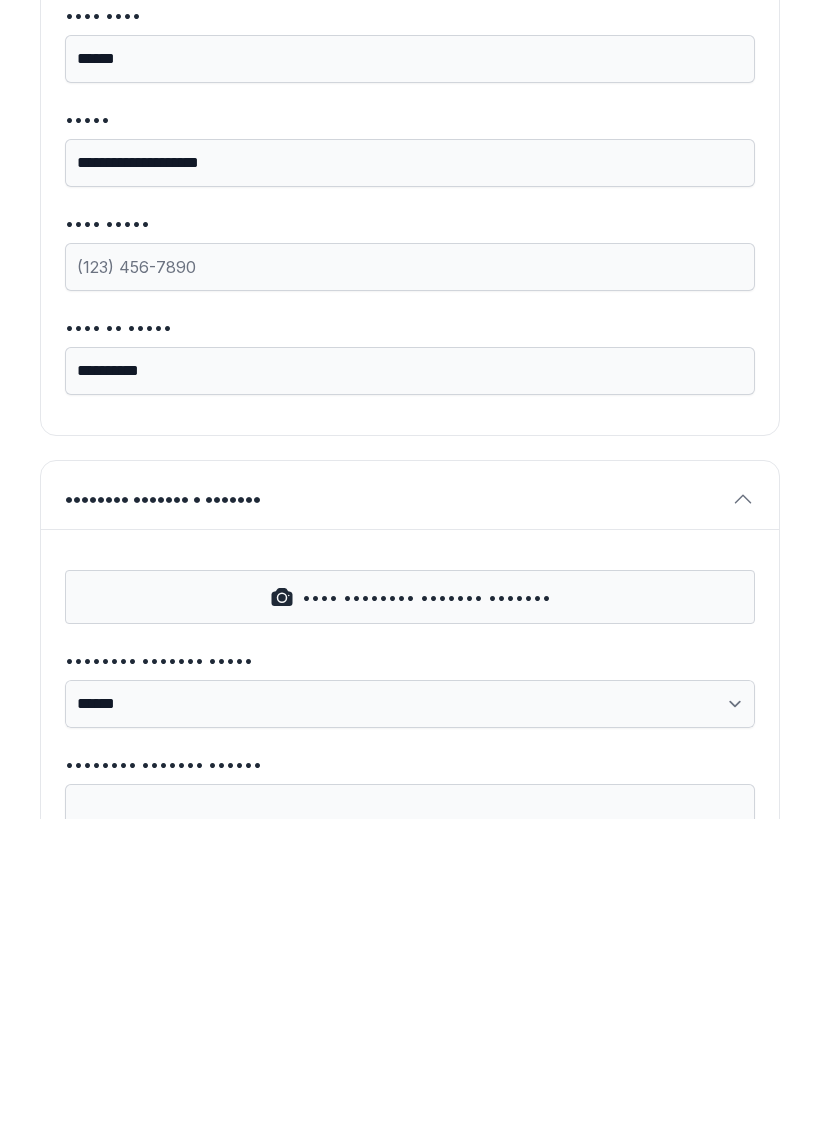 click on "•••• •••••••• ••••••• •••••••" at bounding box center [426, 914] 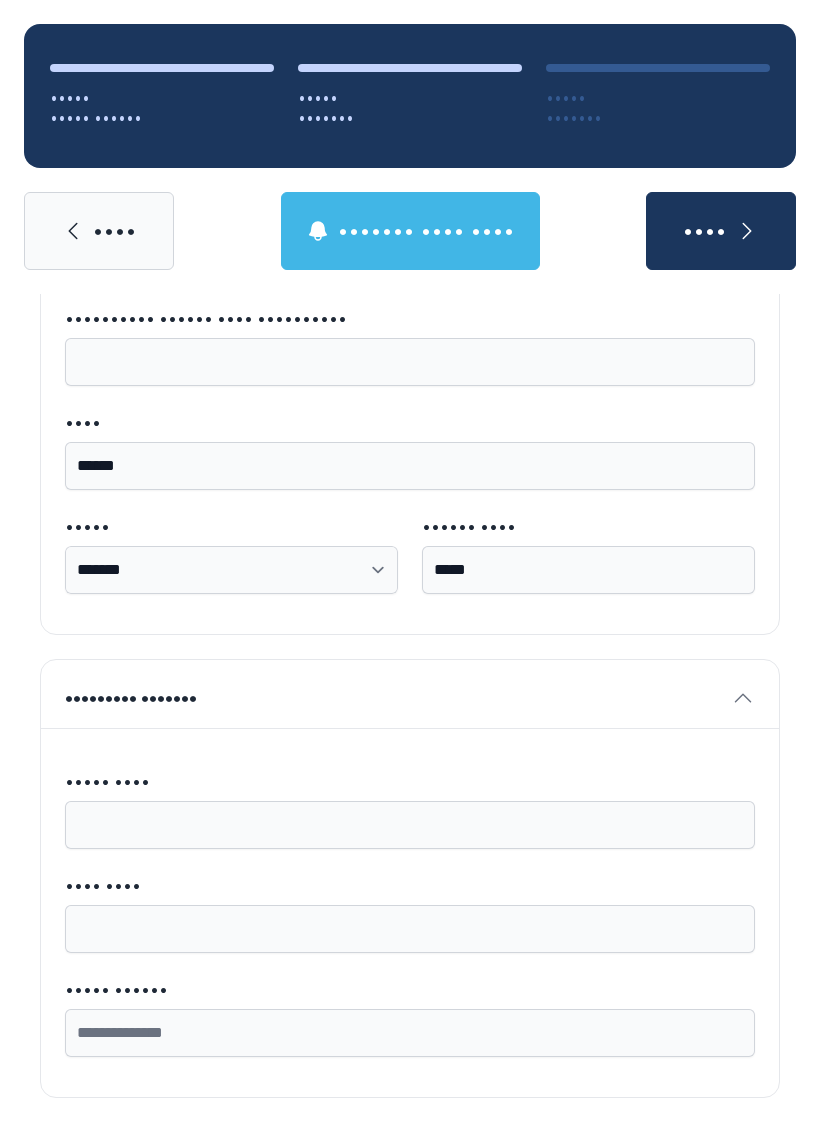 scroll, scrollTop: 1269, scrollLeft: 0, axis: vertical 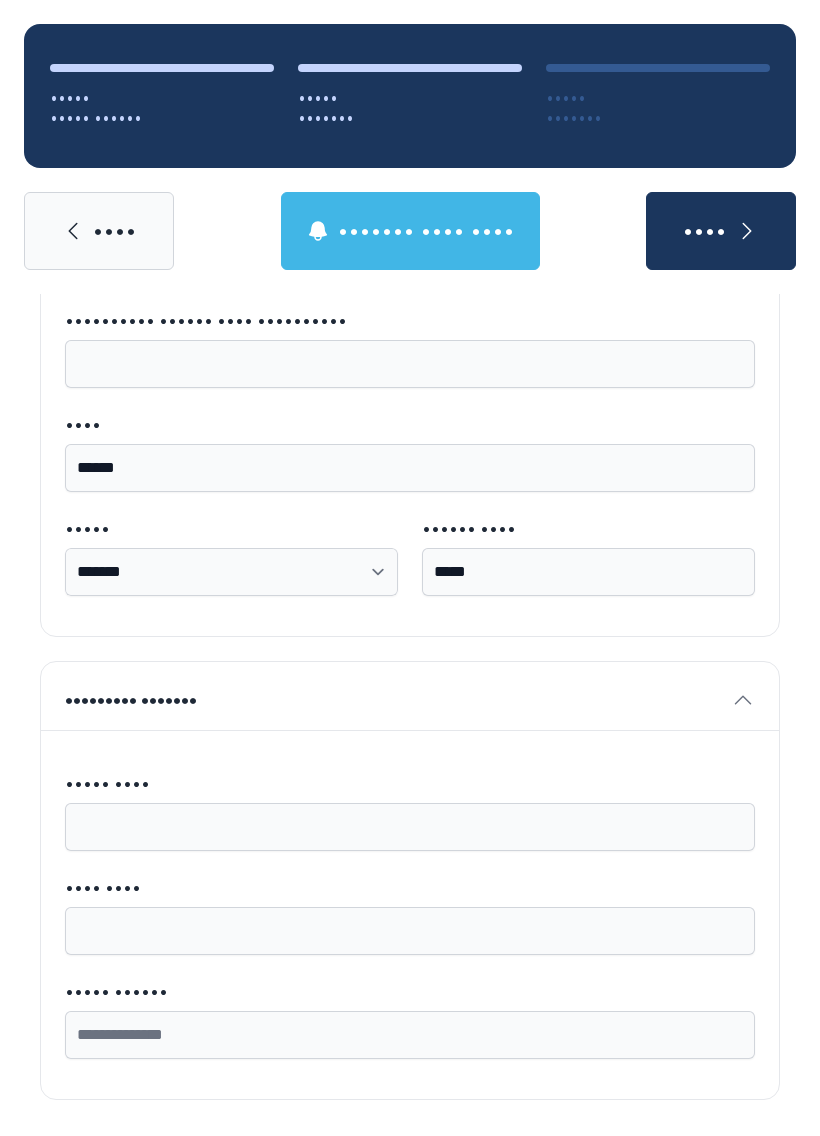 click on "••••" at bounding box center [705, 231] 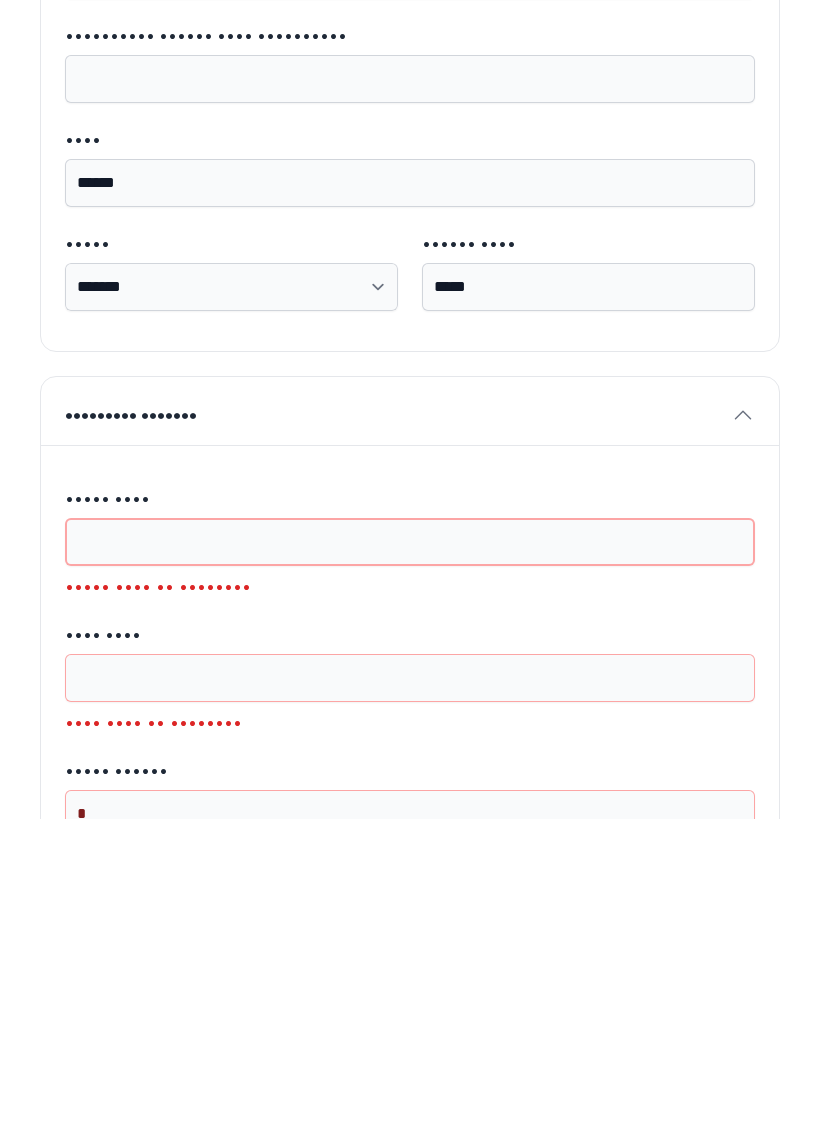 click on "••••• ••••" at bounding box center [410, 859] 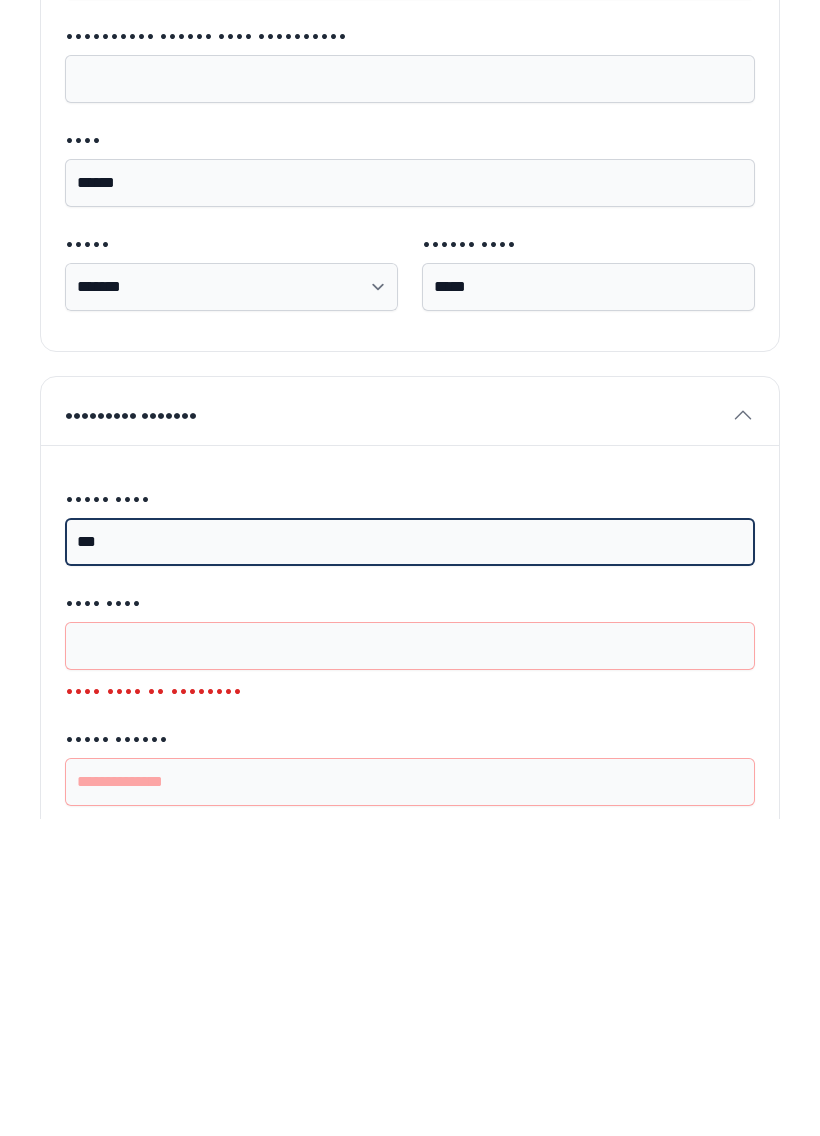 type on "•••" 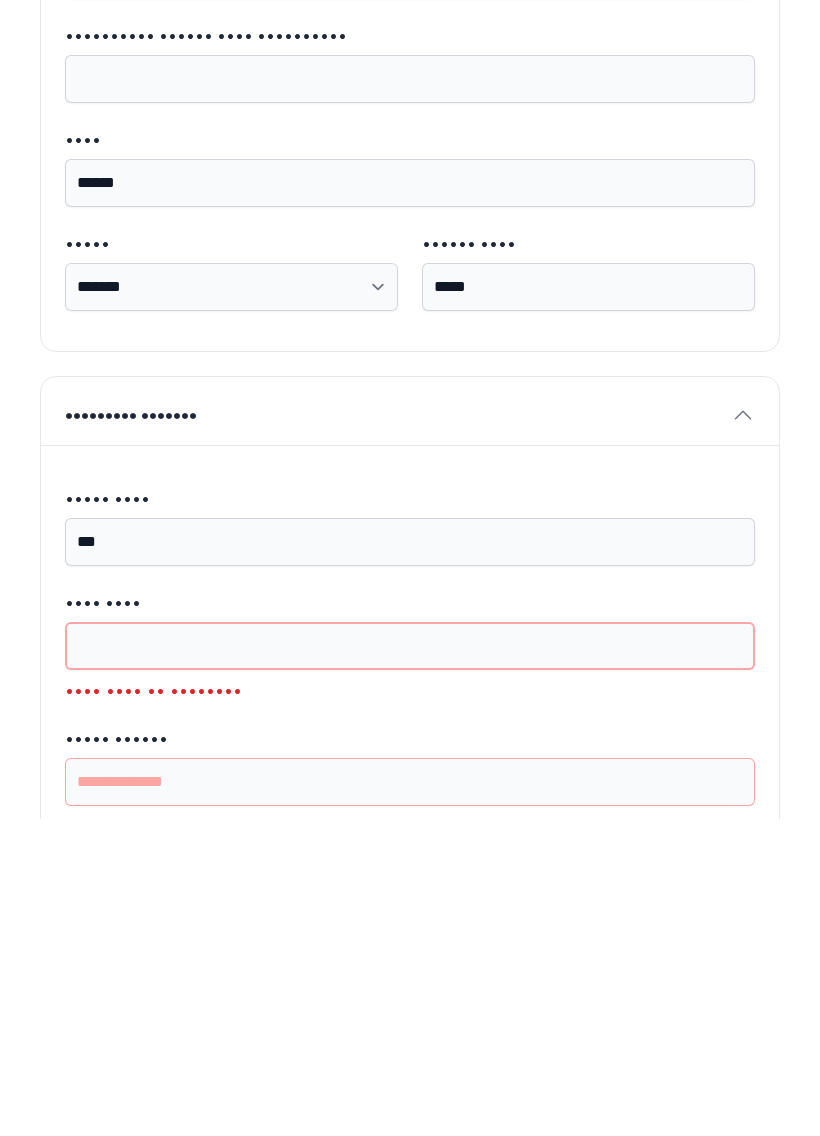 click on "•••• ••••" at bounding box center (410, 963) 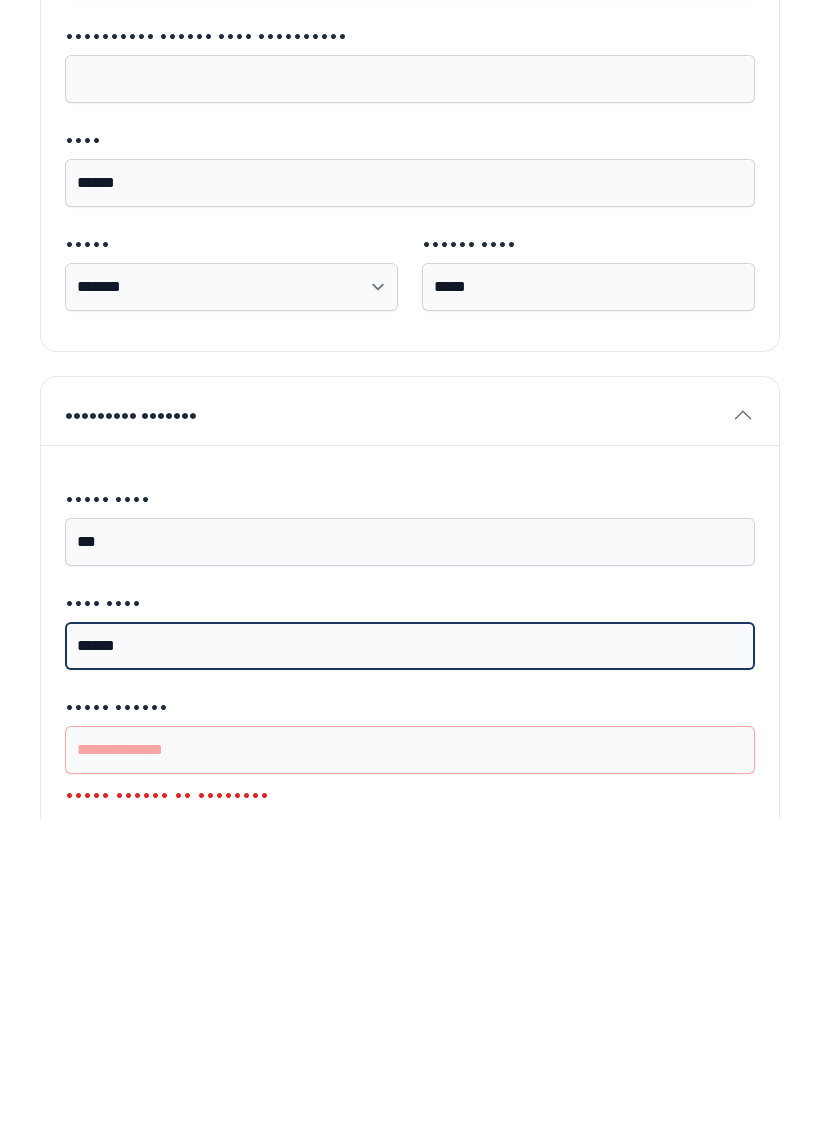 type on "••••••" 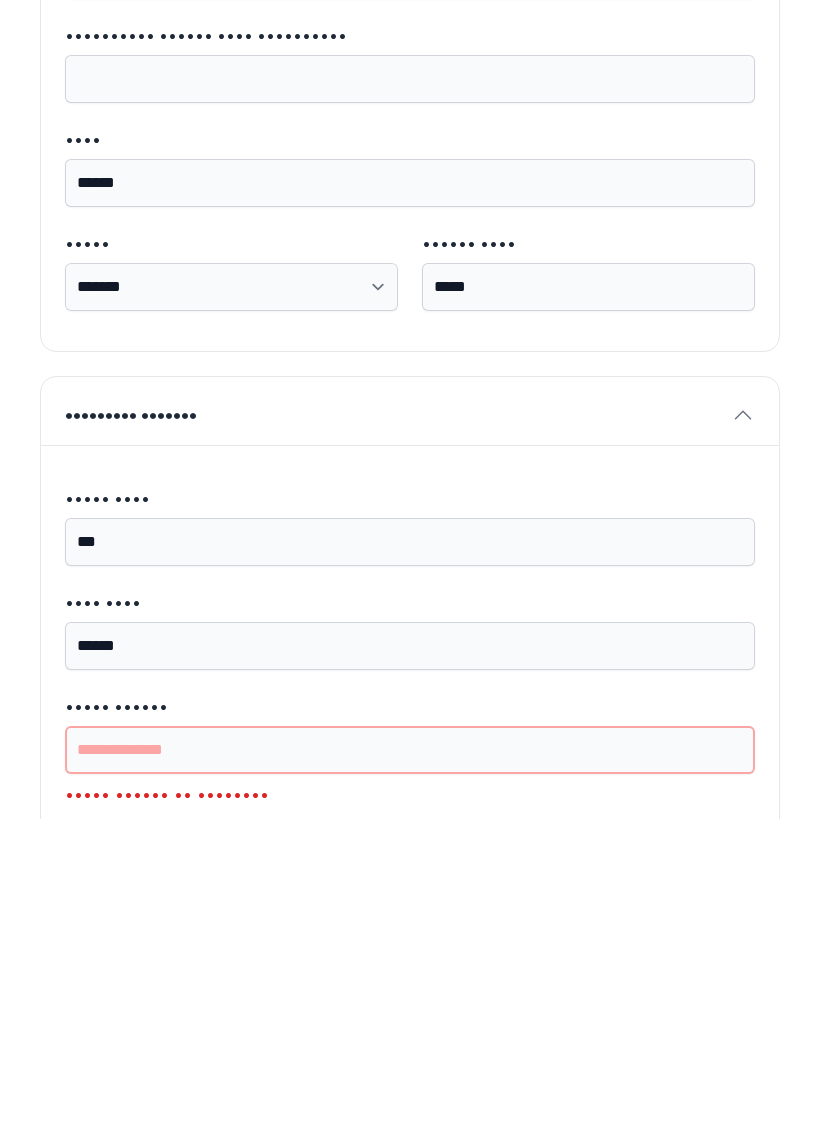 click on "••••• ••••••" at bounding box center (410, 1067) 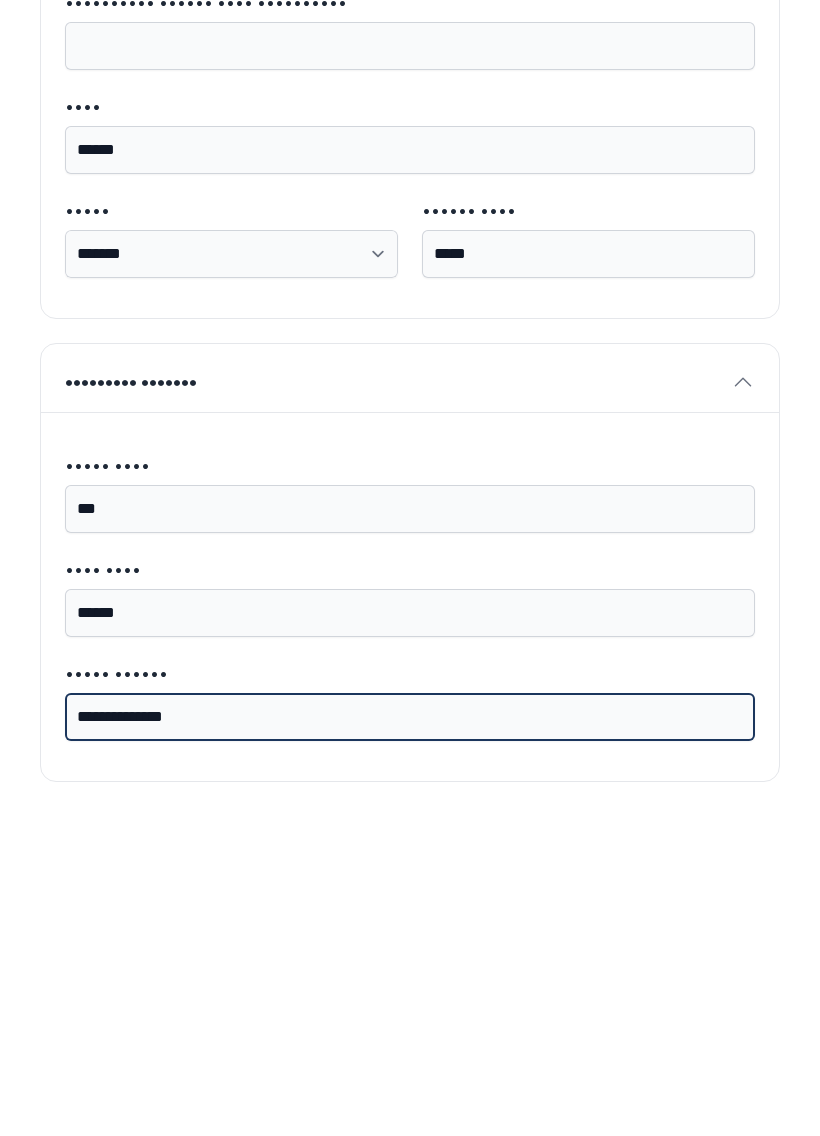 scroll, scrollTop: 1301, scrollLeft: 0, axis: vertical 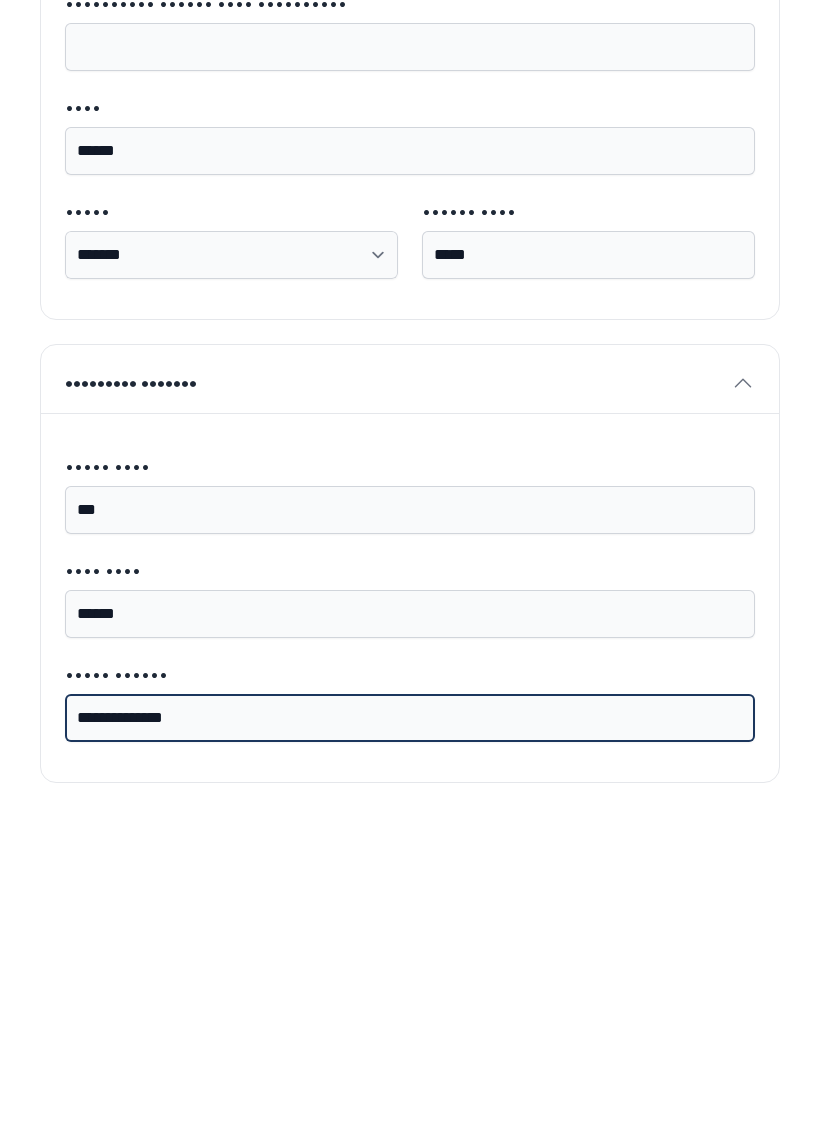 type on "••••••••••••••" 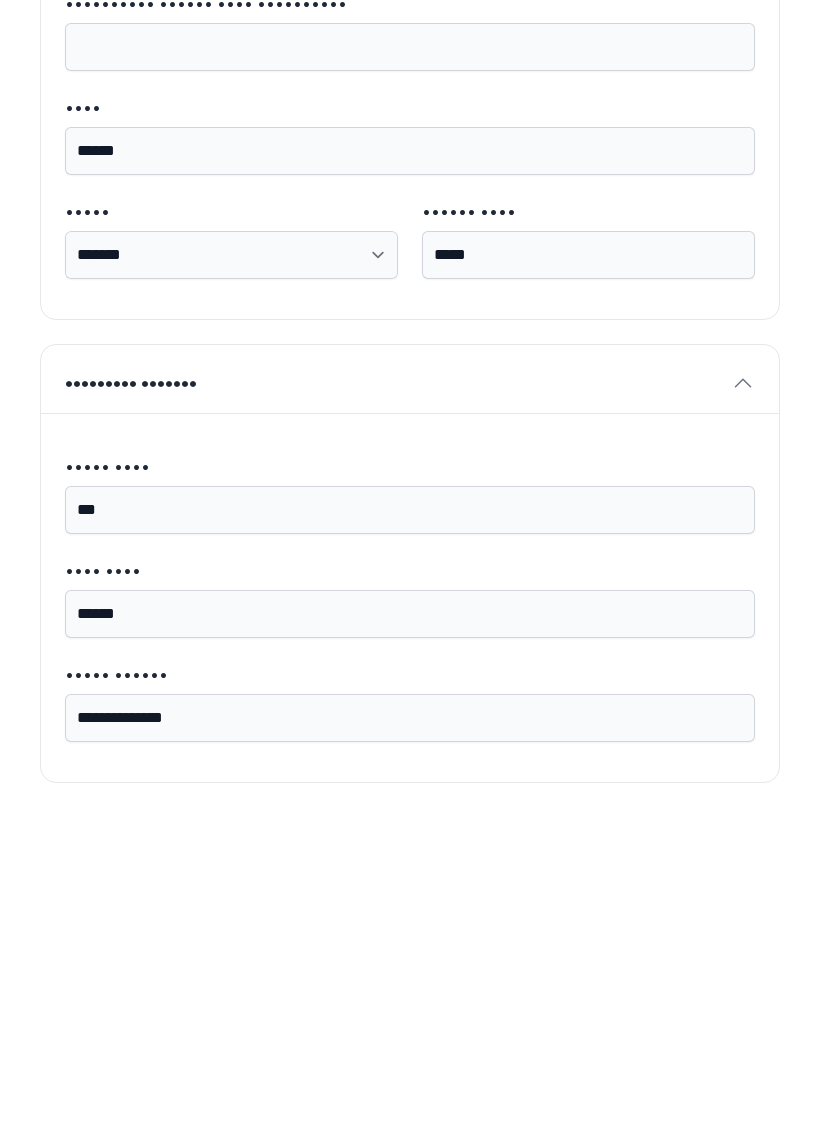 click on "••••" at bounding box center (721, 231) 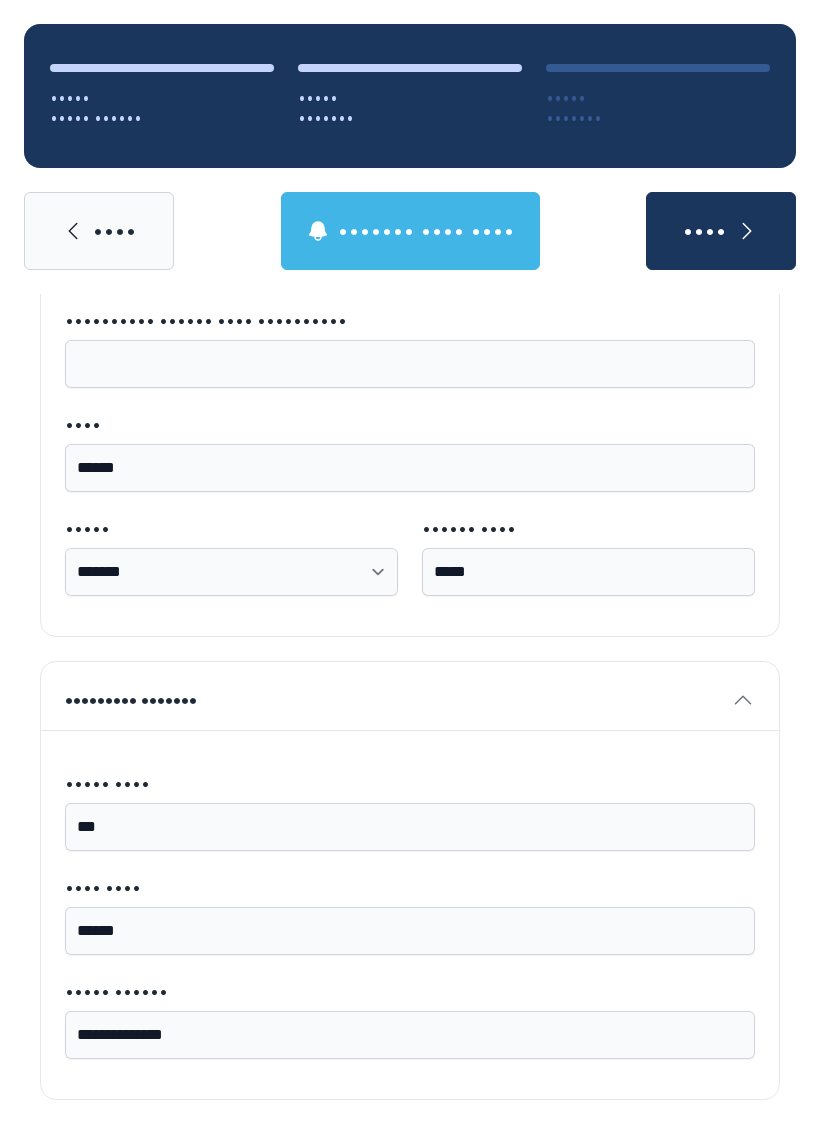 click on "••••" at bounding box center [721, 231] 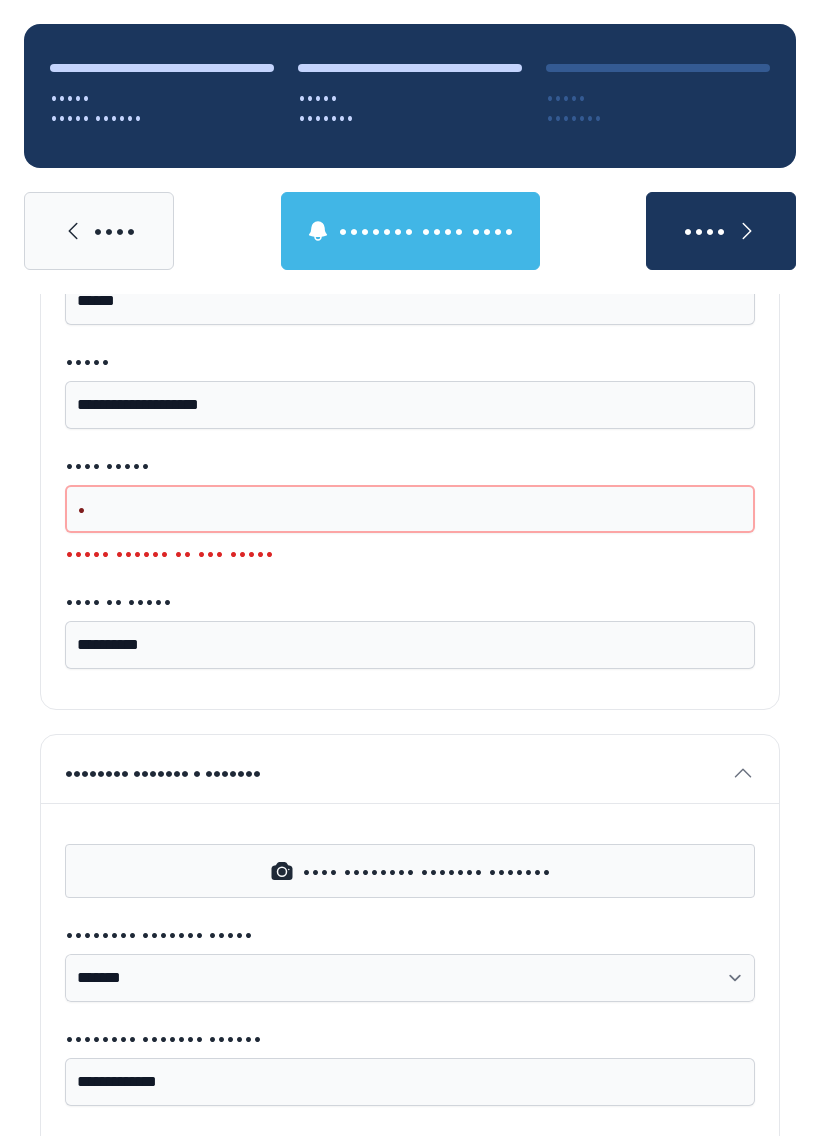 scroll, scrollTop: 355, scrollLeft: 0, axis: vertical 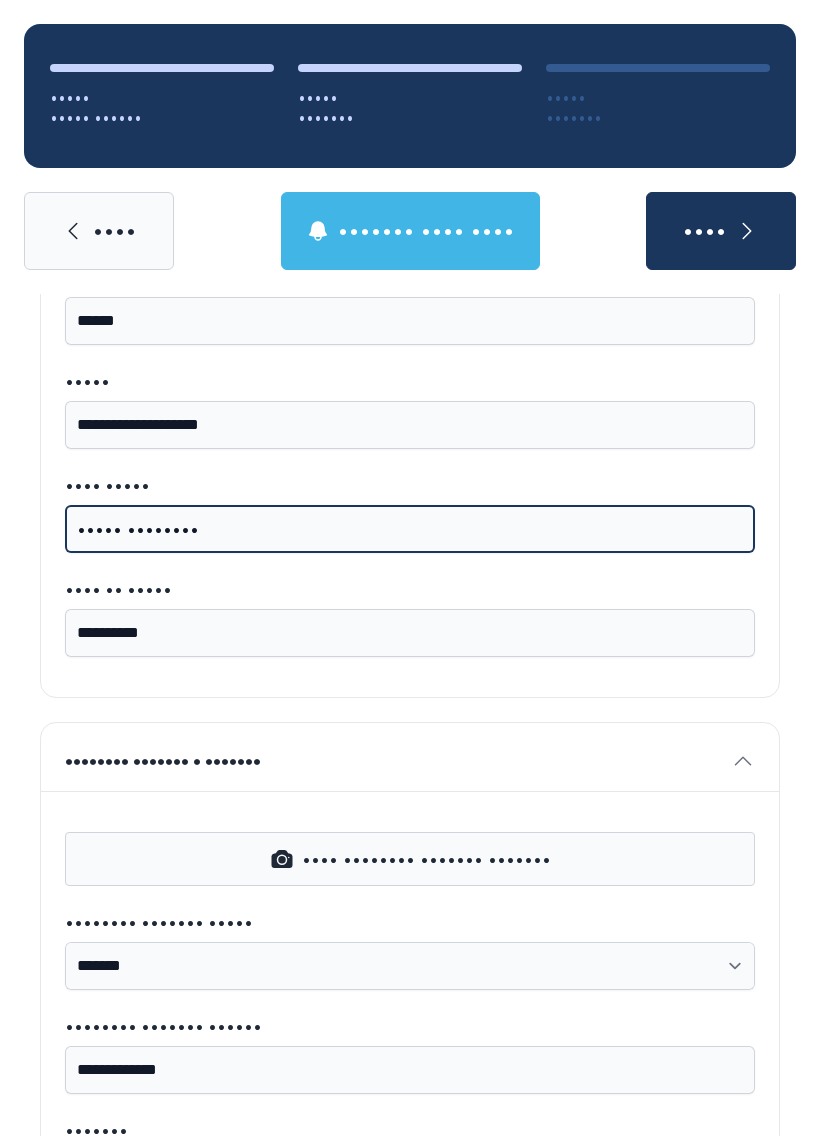 type on "••••• ••••••••" 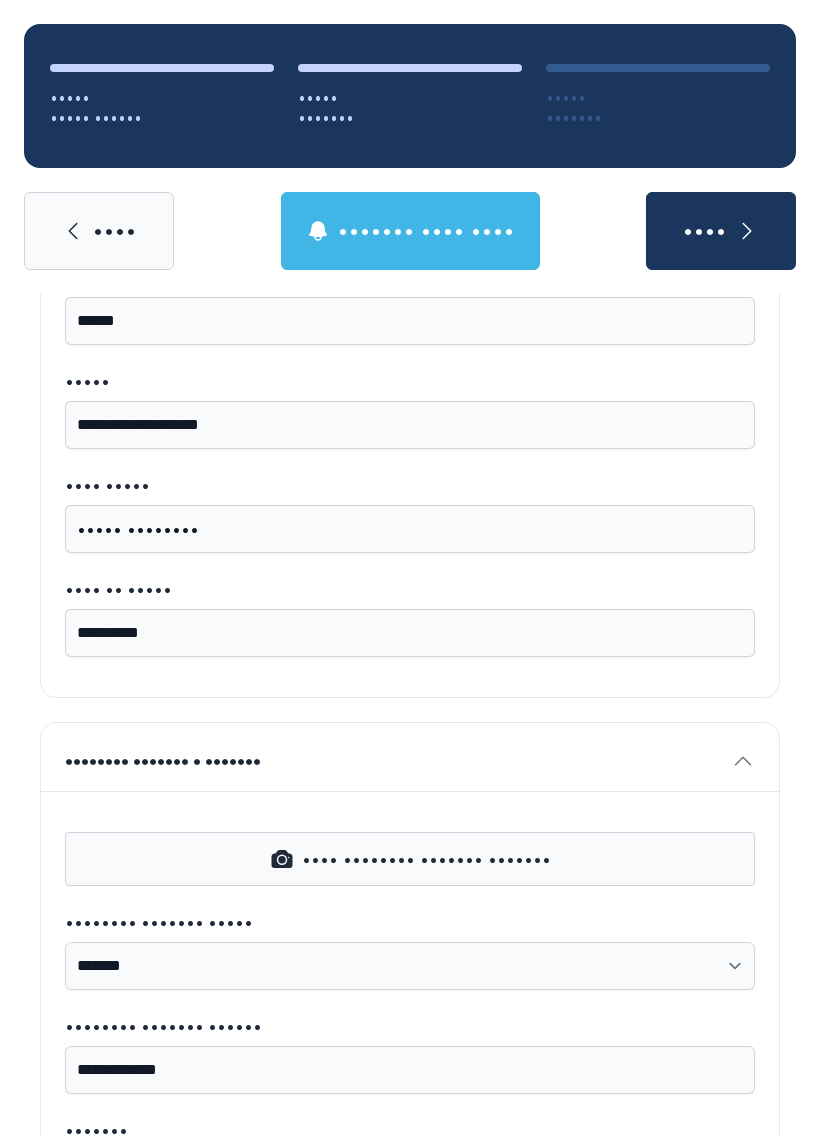click at bounding box center (747, 231) 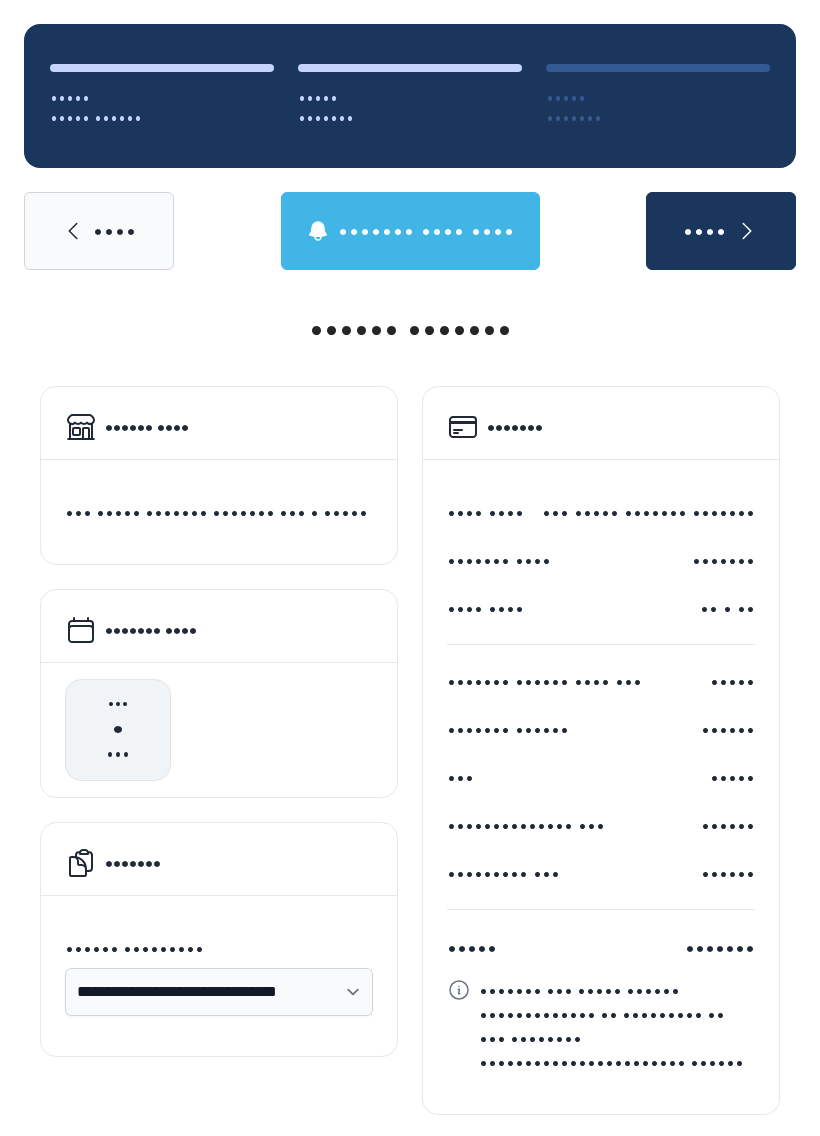 scroll, scrollTop: 3, scrollLeft: 0, axis: vertical 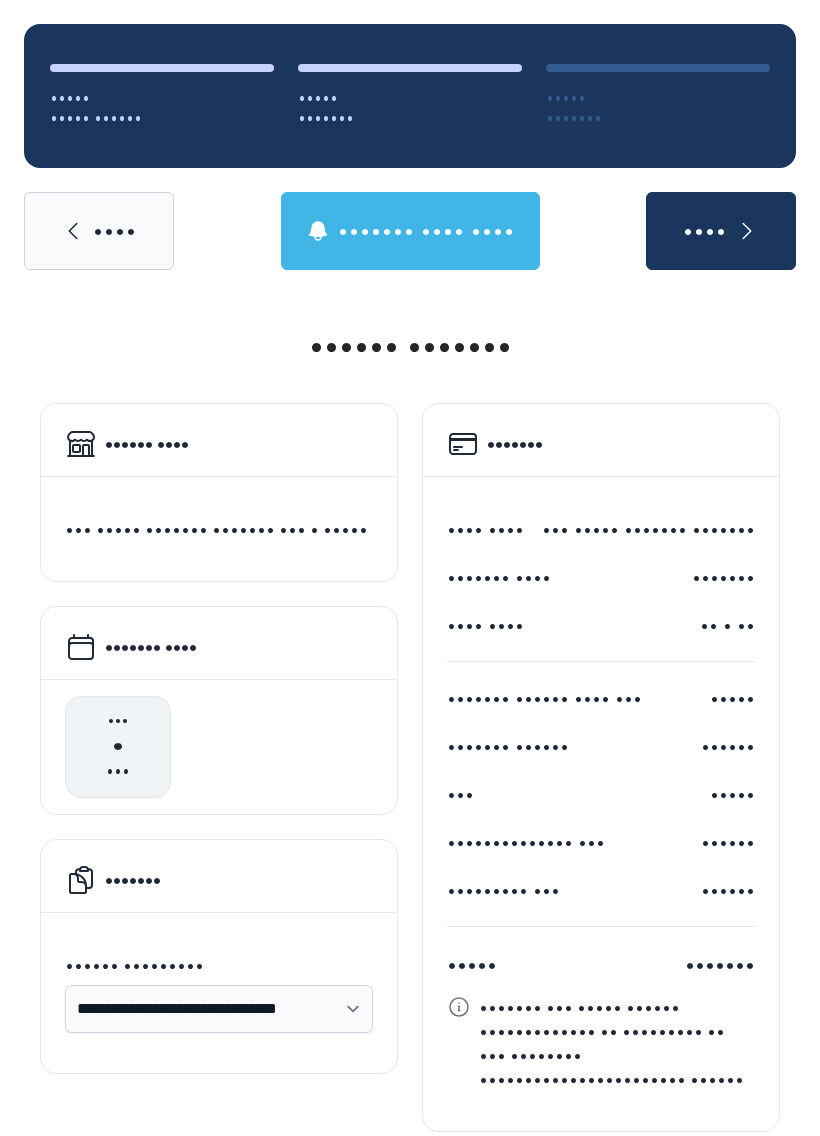 click on "••• •••••" at bounding box center [601, 625] 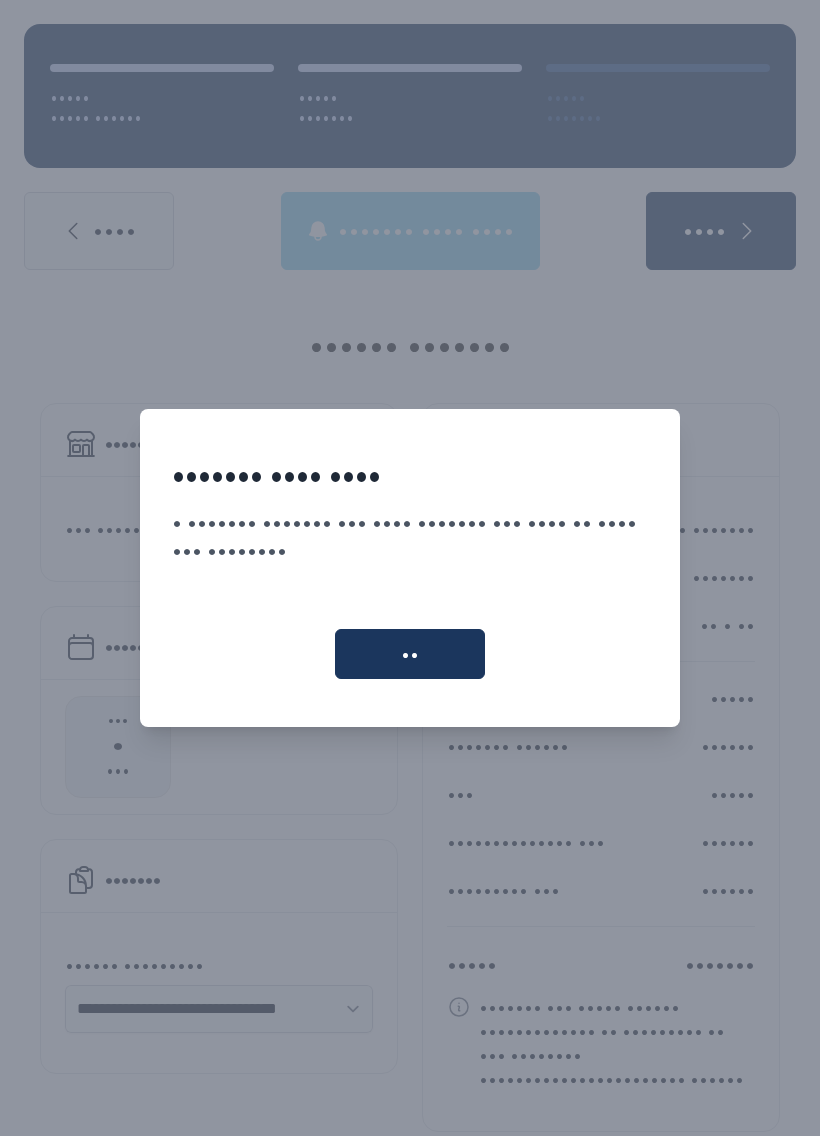 click on "••" at bounding box center (410, 654) 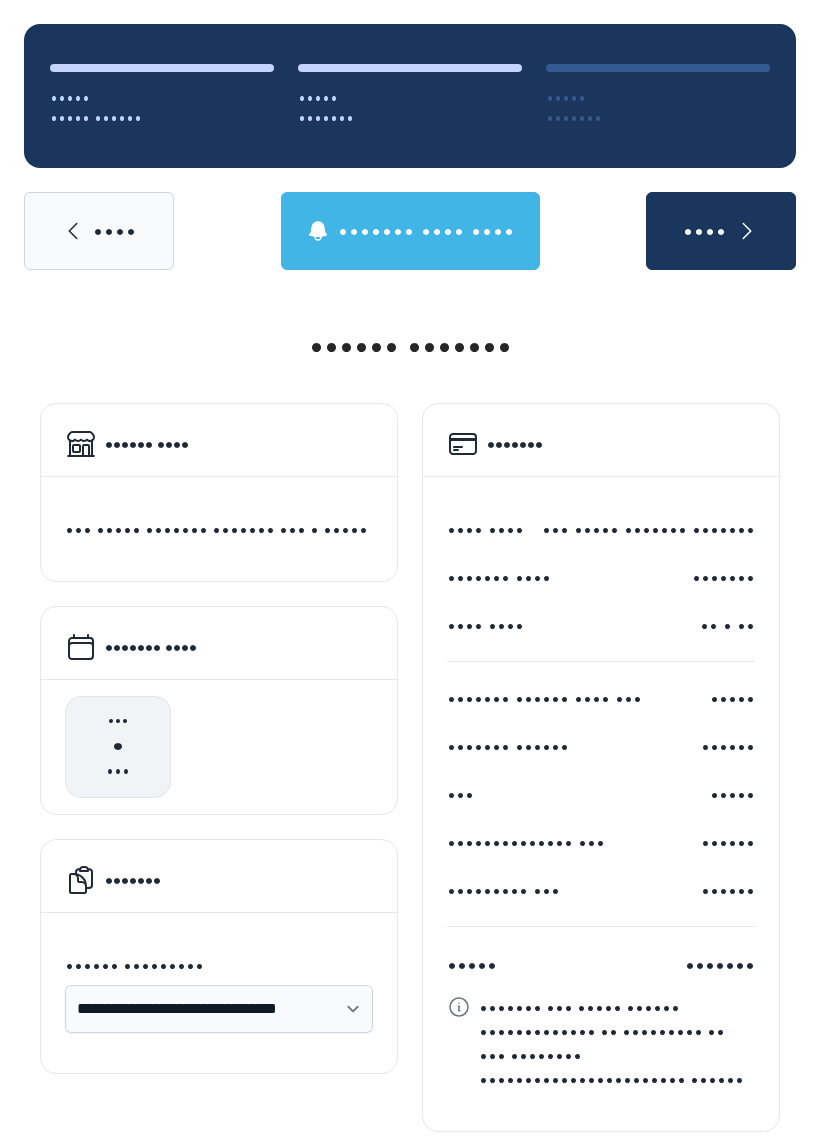 click on "••••••• •••• ••••" at bounding box center [426, 231] 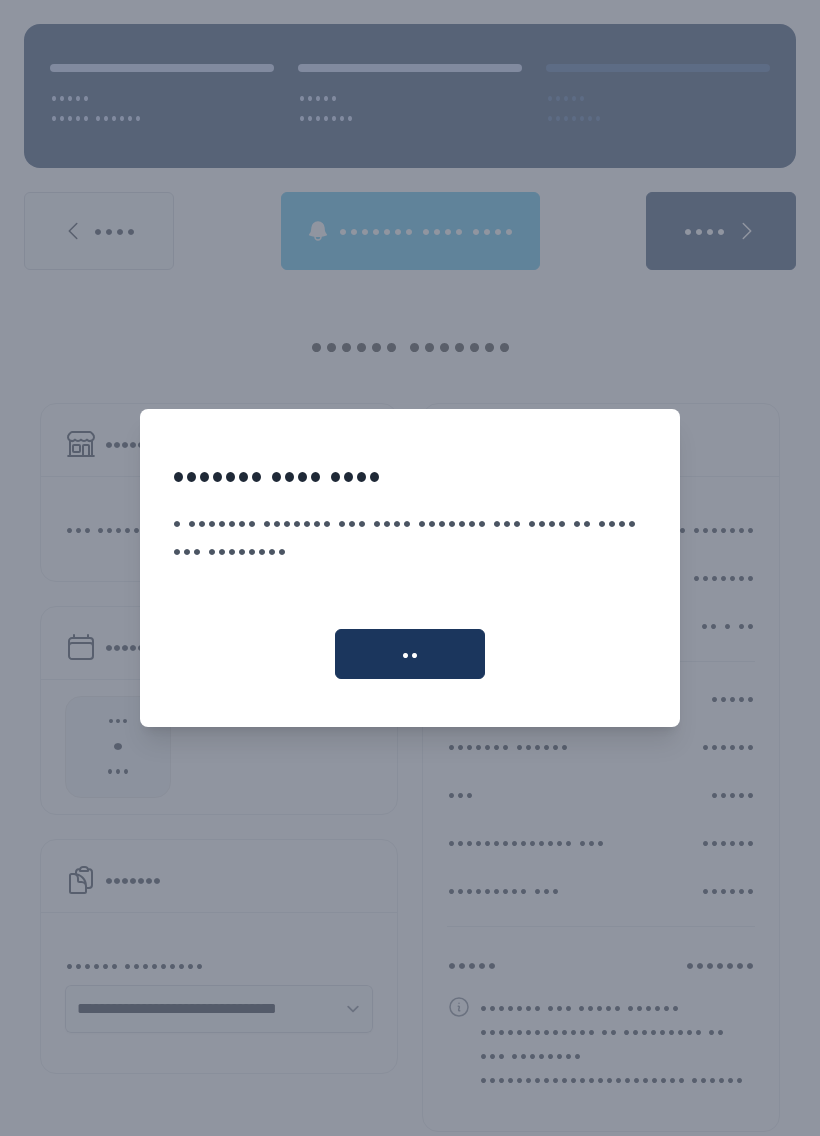 click on "••" at bounding box center (410, 654) 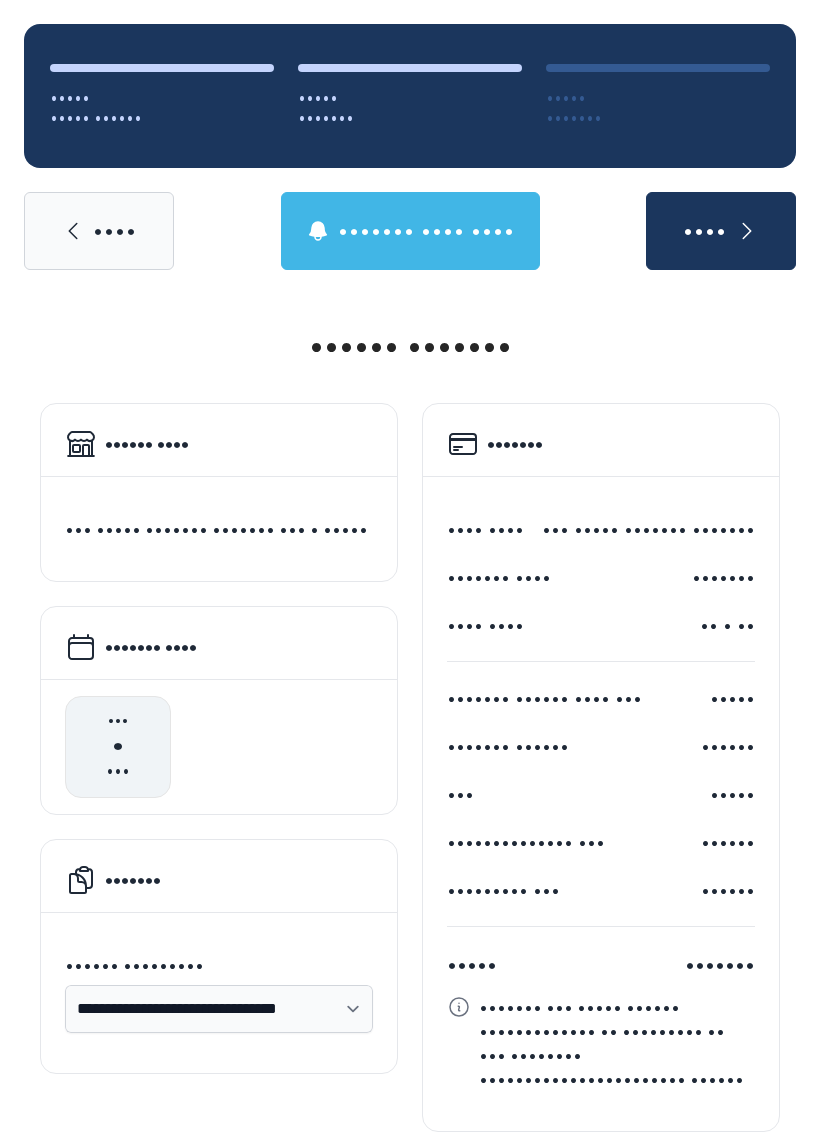 click on "••••" at bounding box center [705, 231] 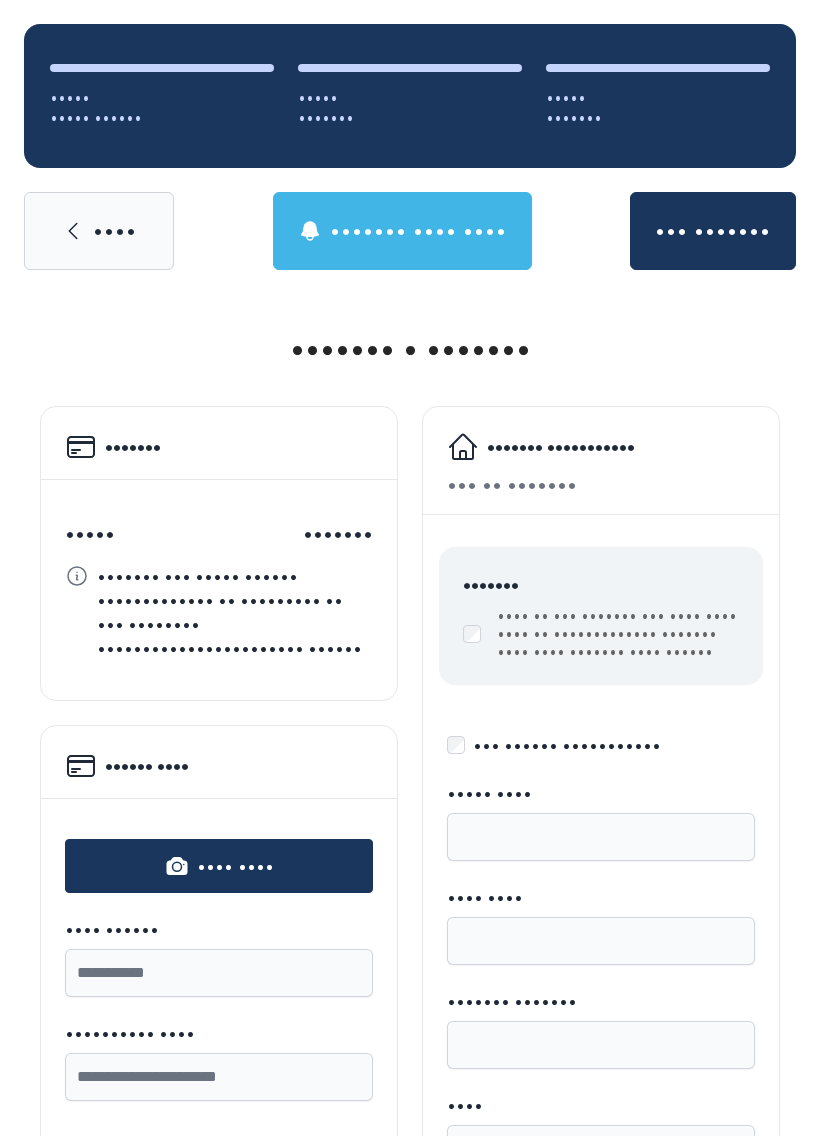 click on "•••• ••••" at bounding box center (235, 866) 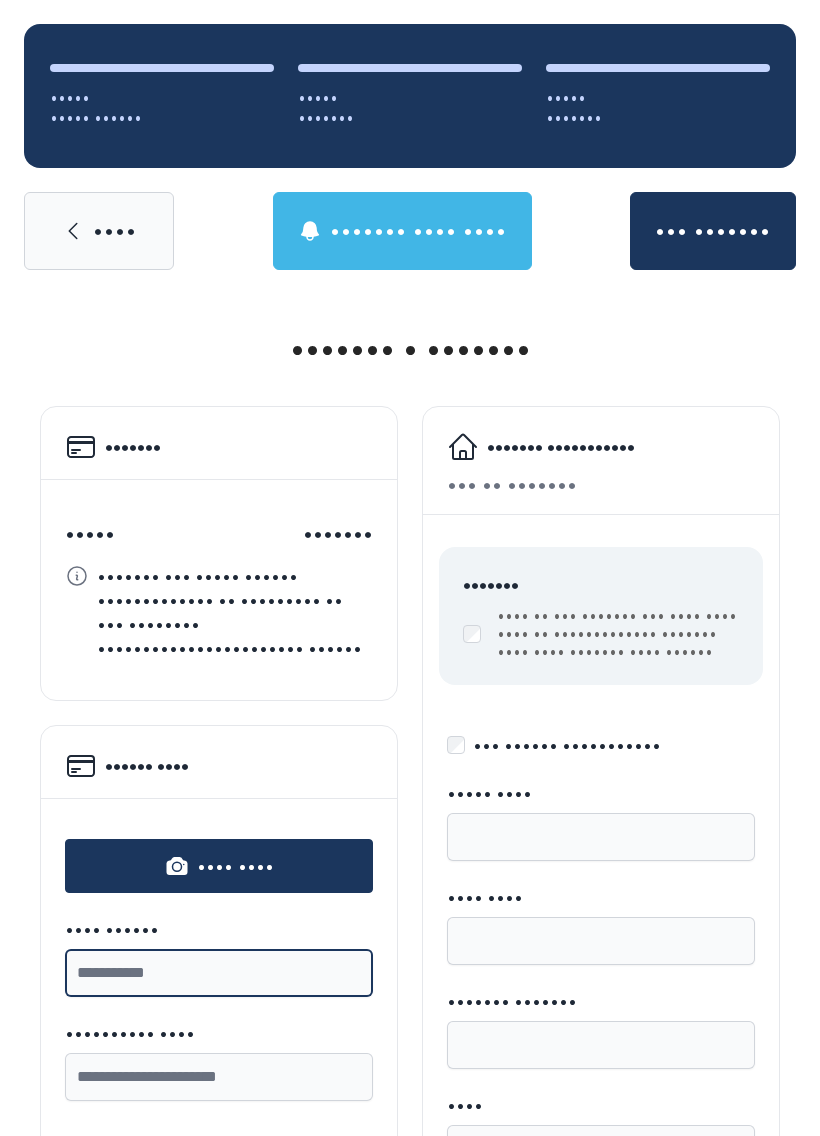 click on "•••• ••••••" at bounding box center [219, 973] 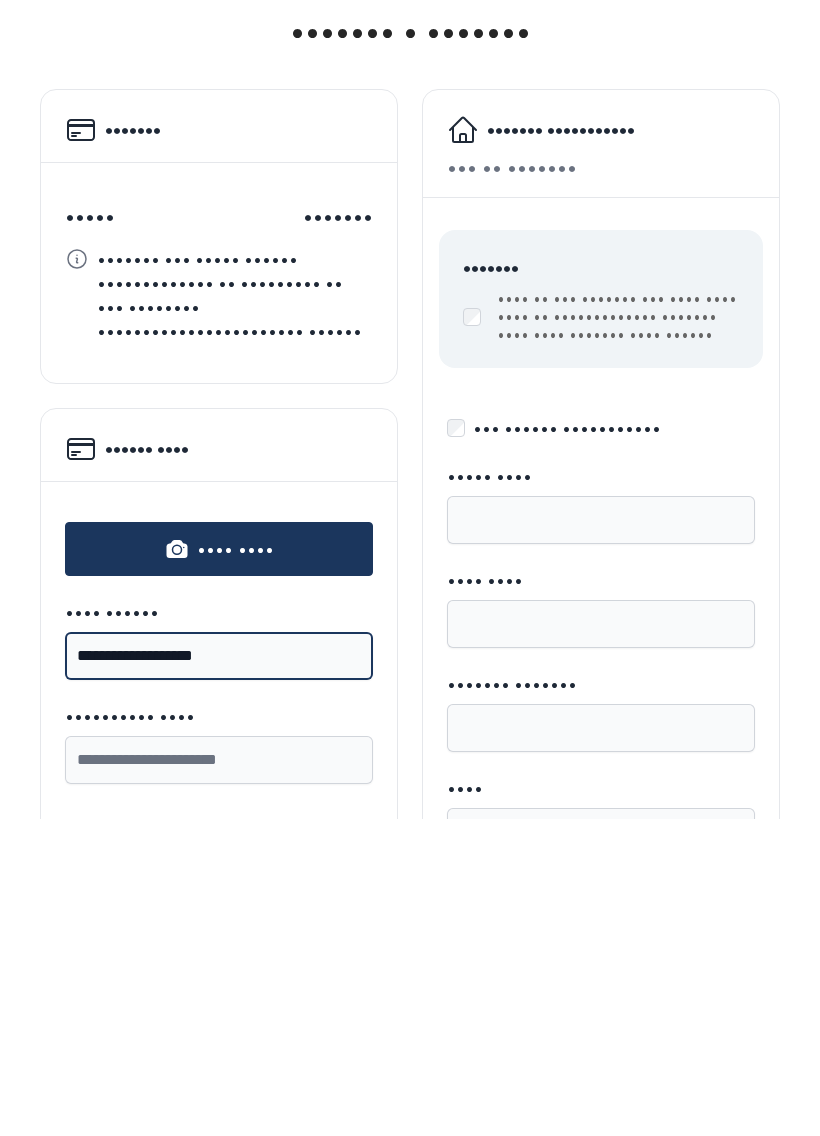 type on "•••••••••••••••••••" 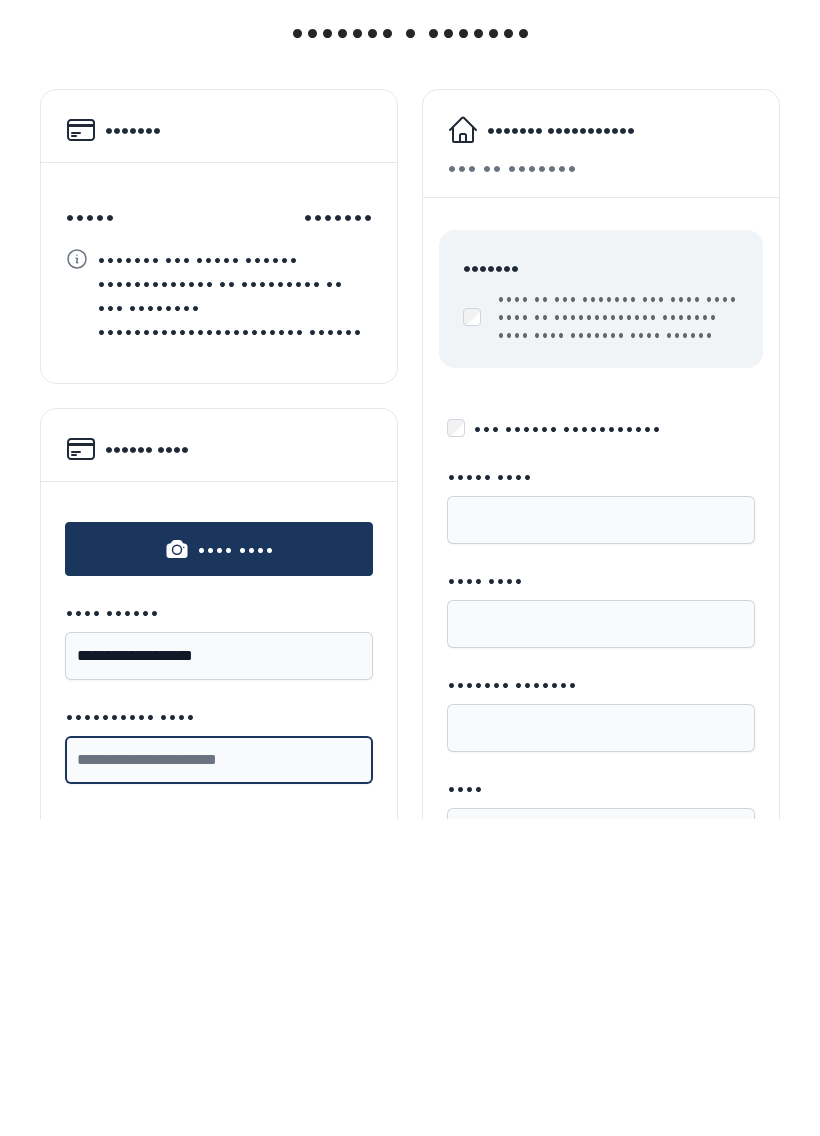 click on "•••••••••• ••••" at bounding box center (219, 1077) 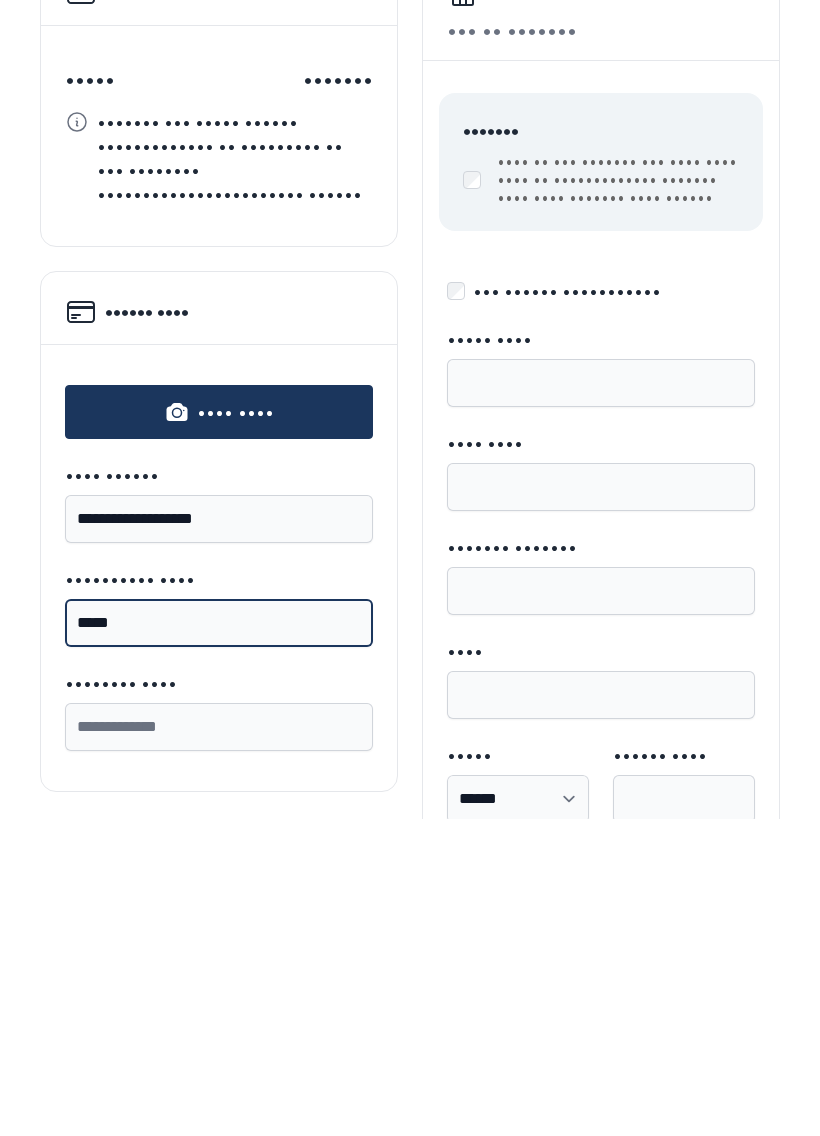 scroll, scrollTop: 138, scrollLeft: 0, axis: vertical 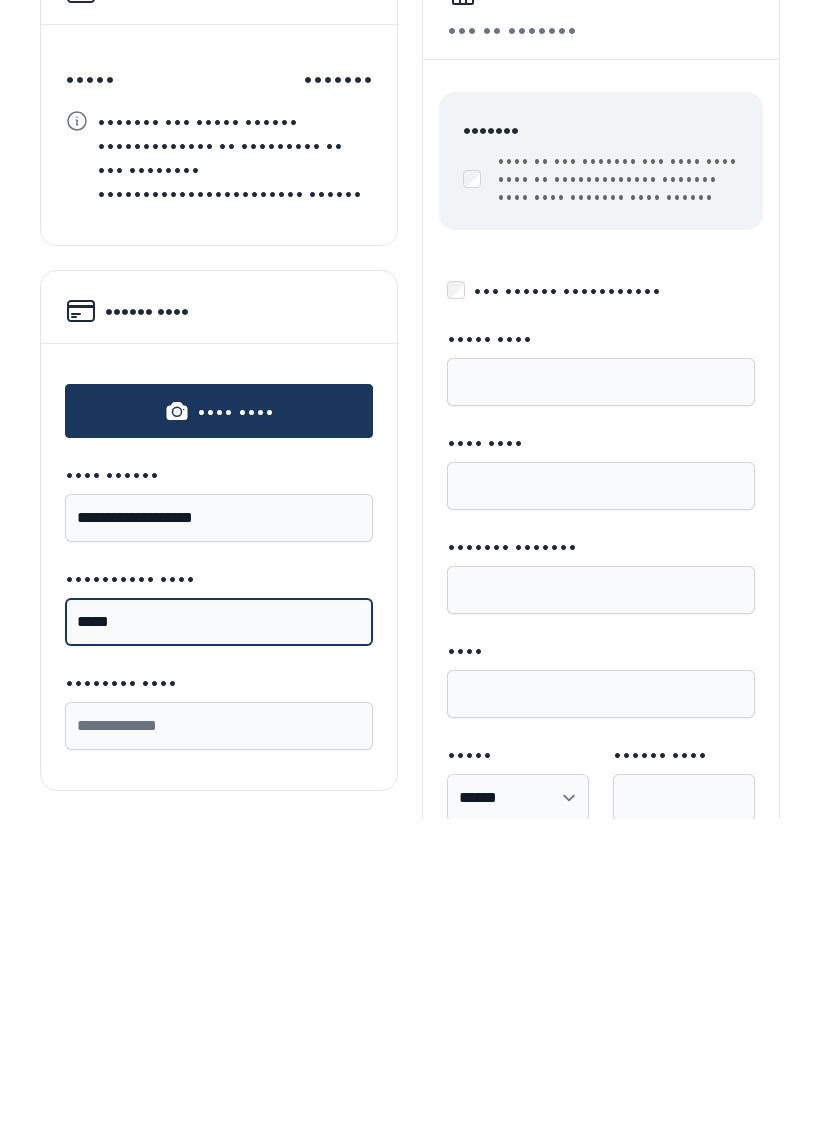 type on "•••••" 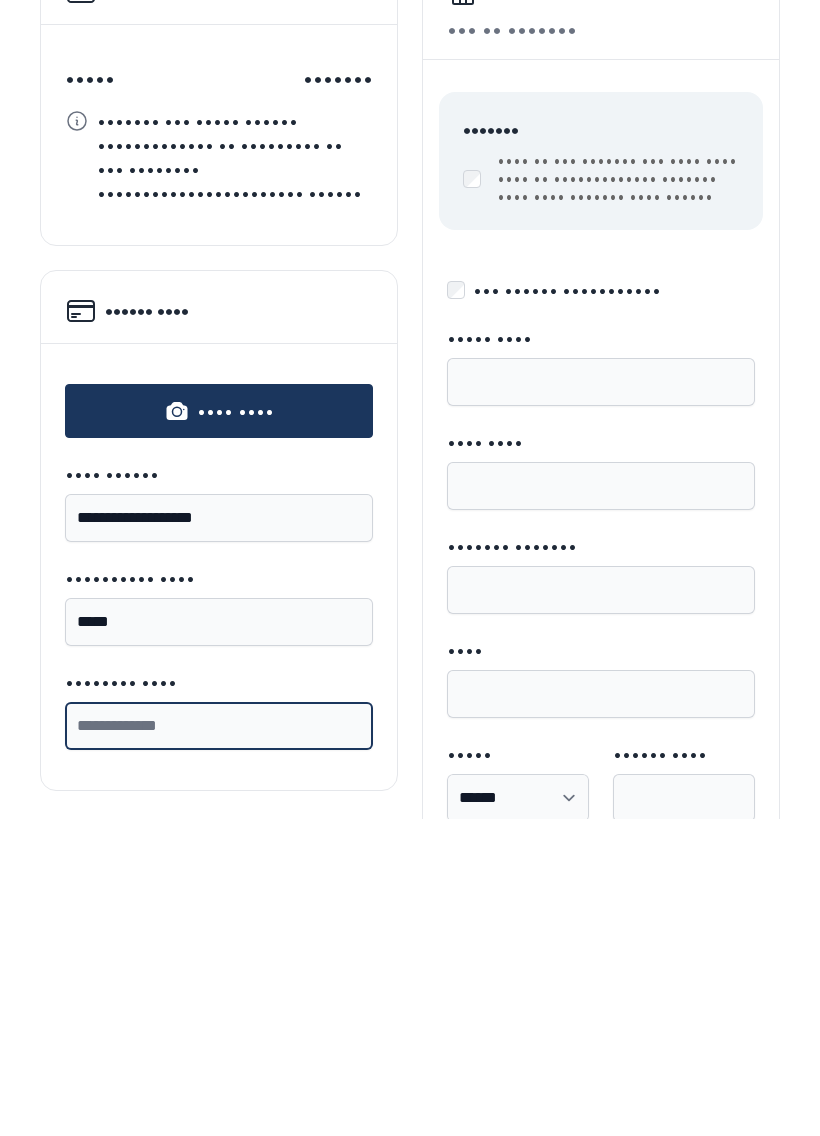 click on "•••••••• ••••" at bounding box center [219, 1043] 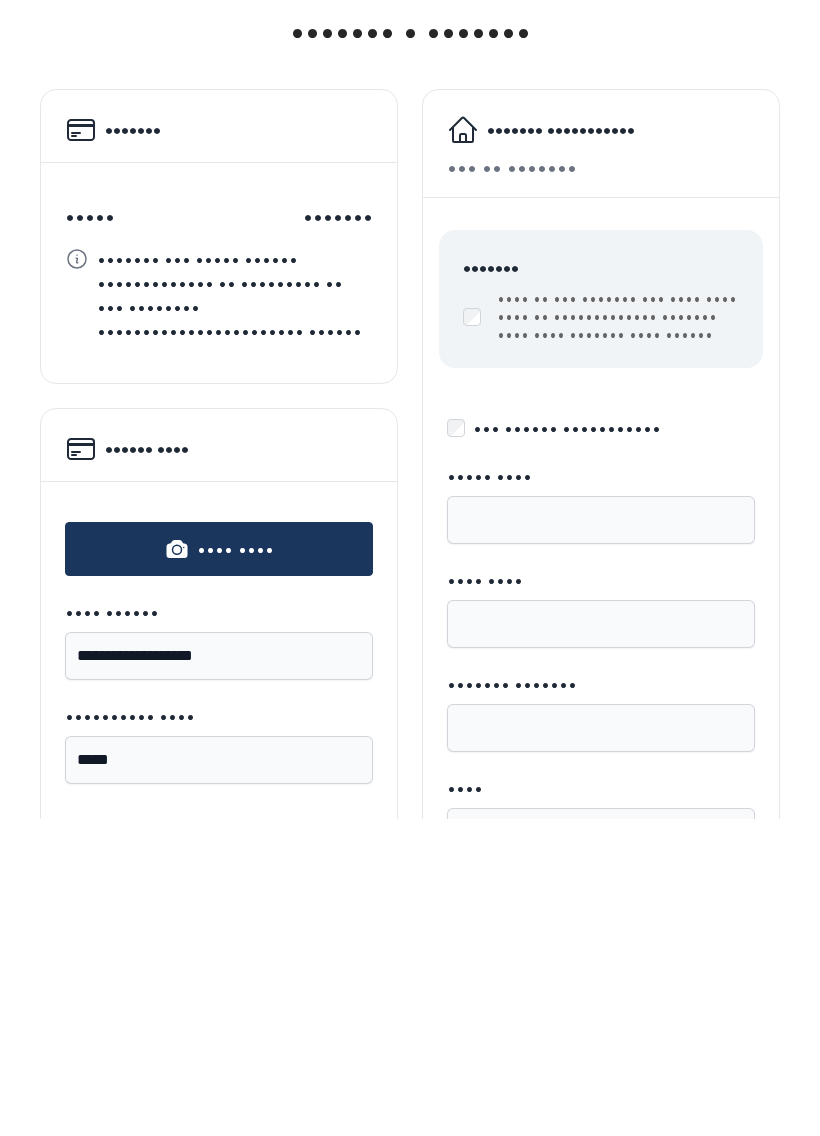 scroll, scrollTop: 0, scrollLeft: 0, axis: both 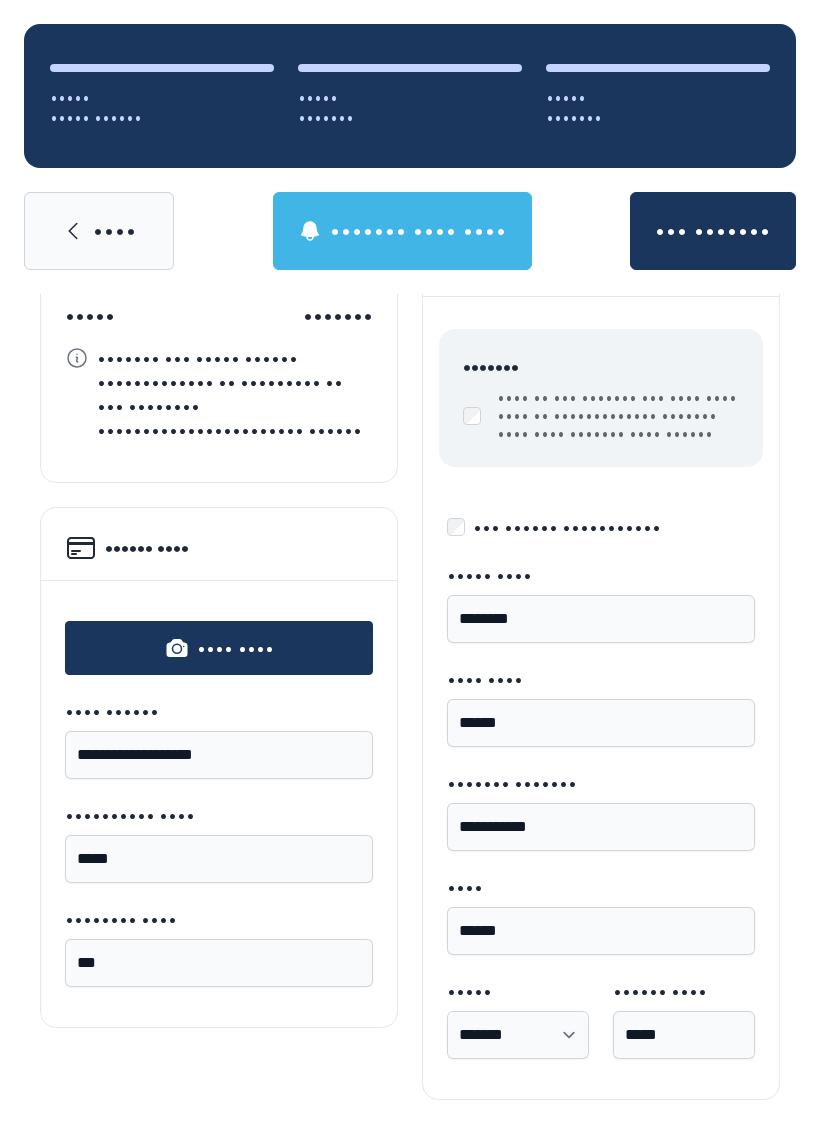 click on "••• •••••••" at bounding box center [713, 231] 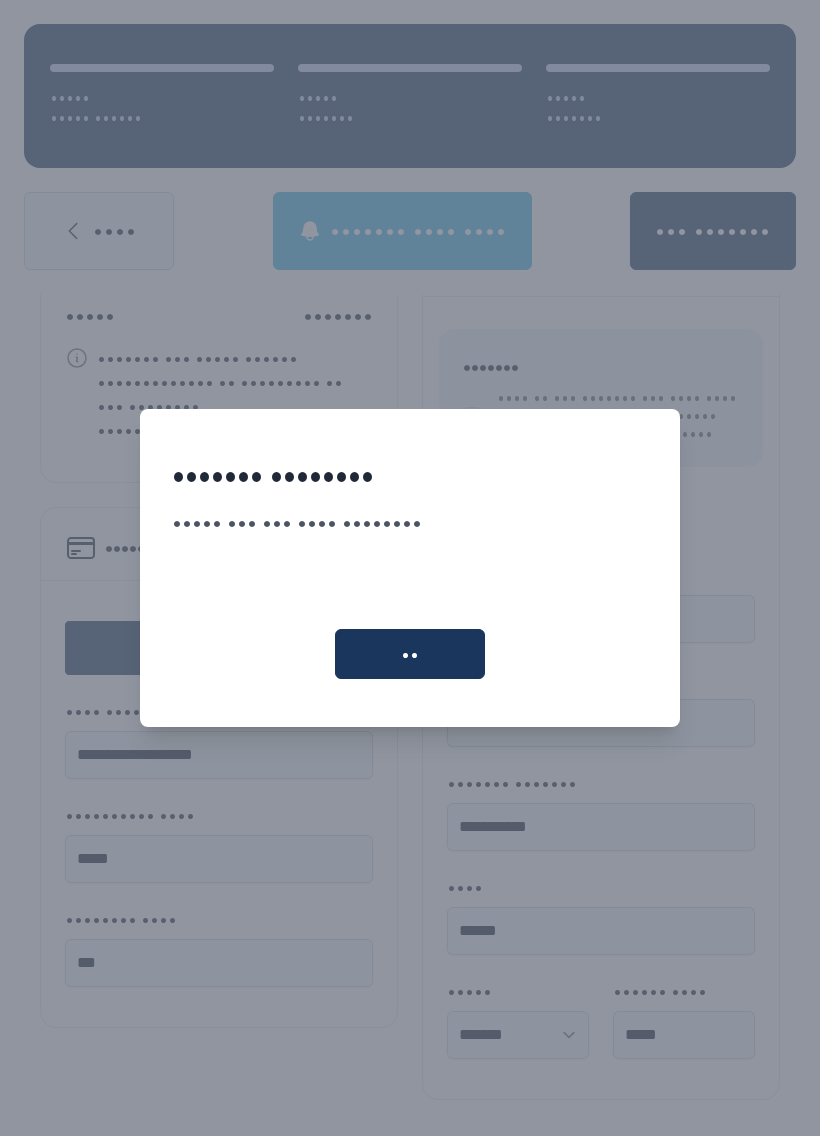 click on "••" at bounding box center (410, 654) 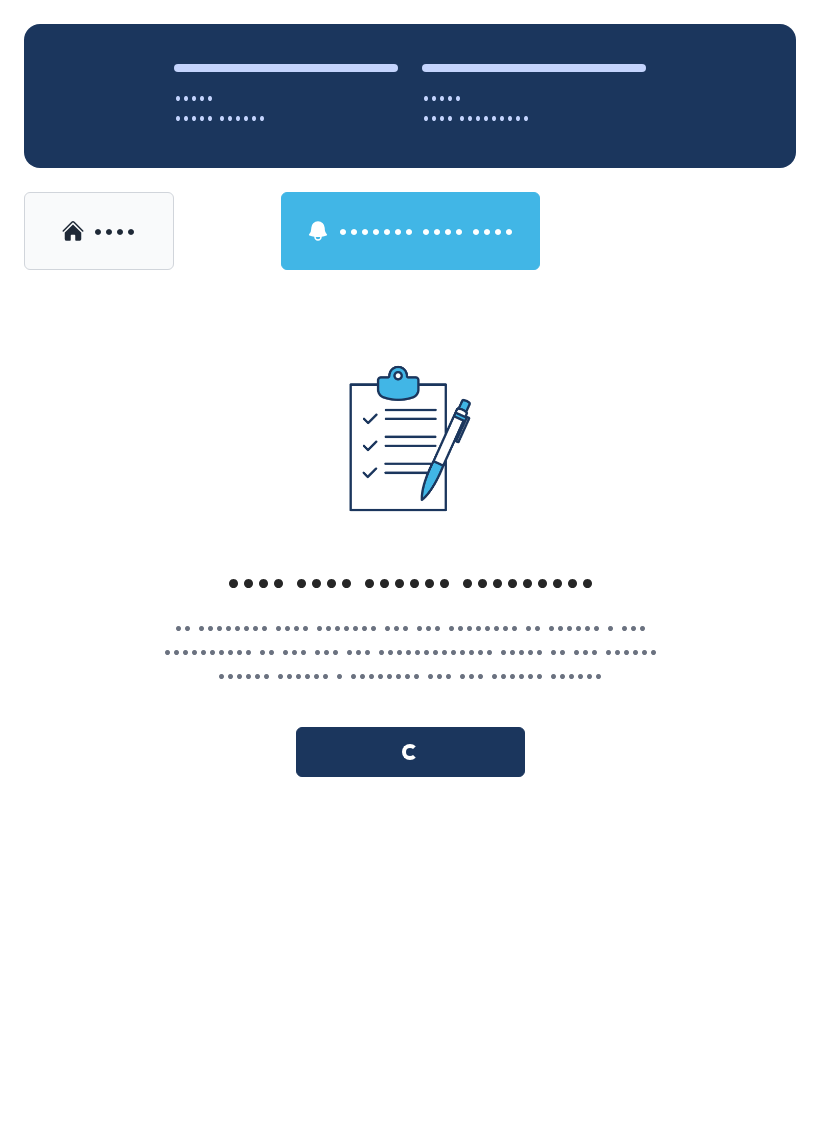scroll, scrollTop: 0, scrollLeft: 0, axis: both 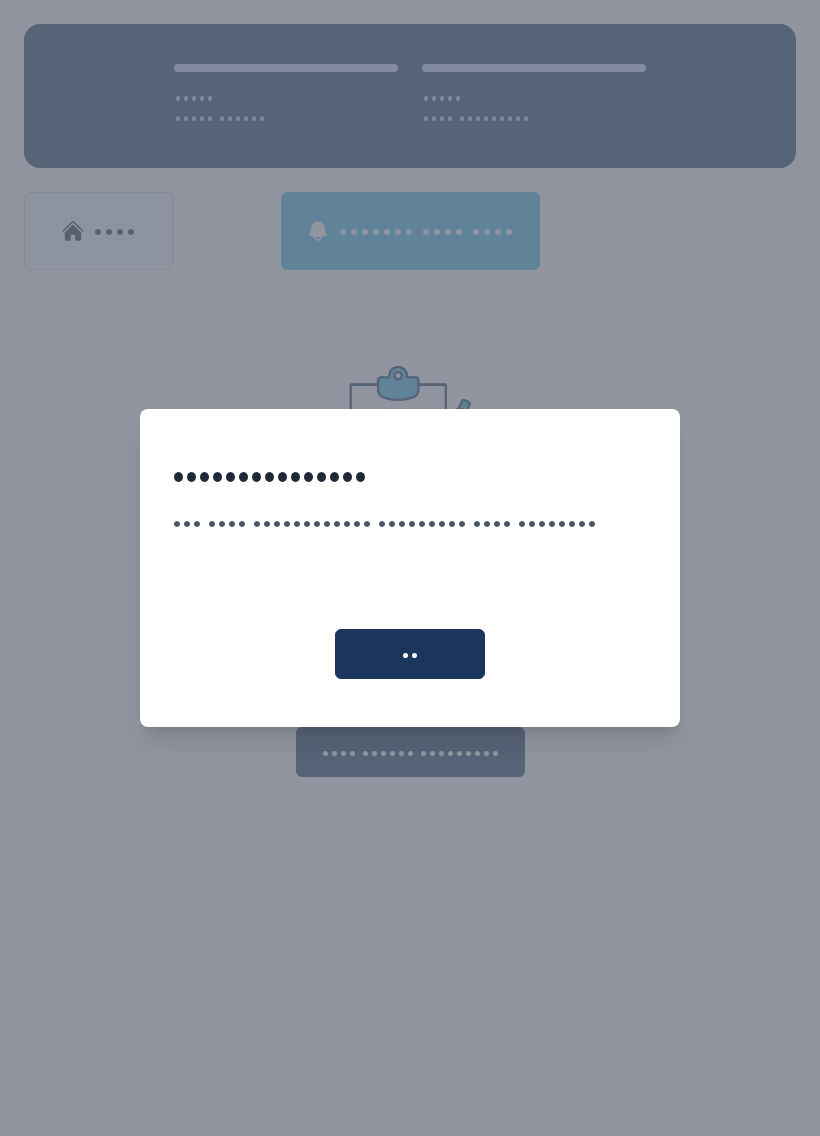 click on "••" at bounding box center [410, 654] 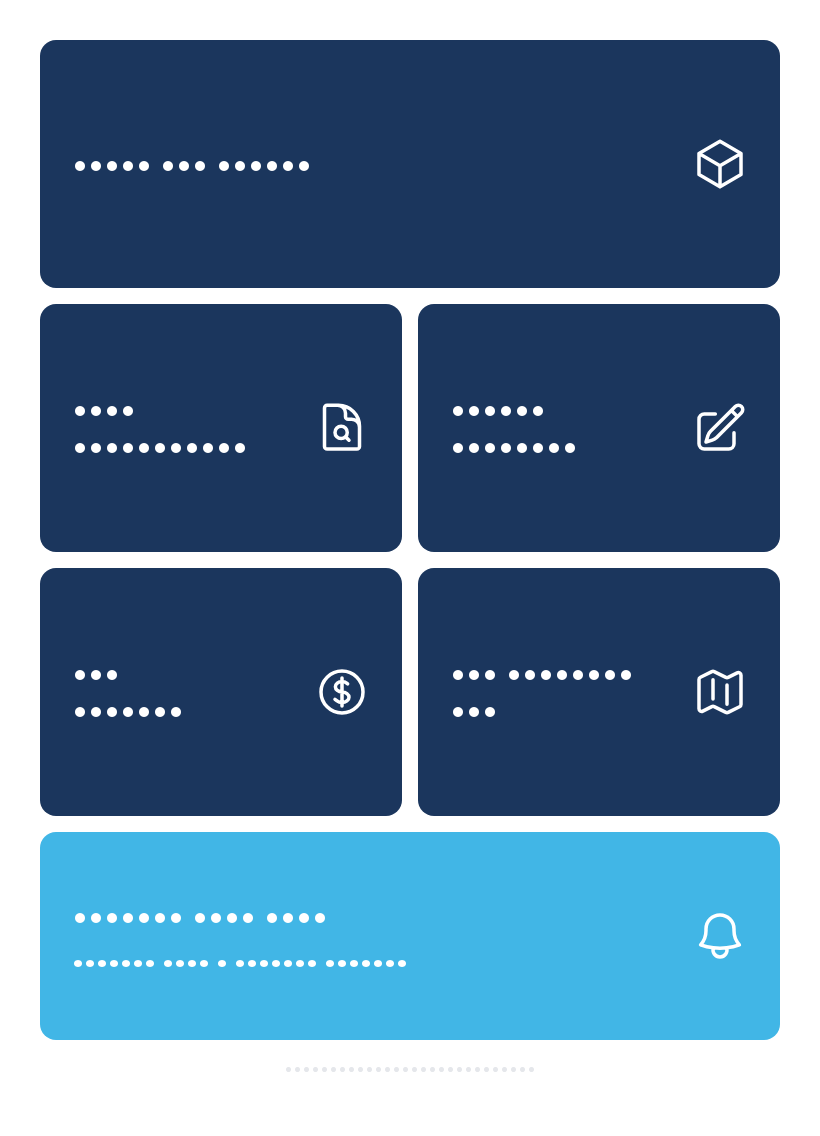 click on "••• •••••••• •••" at bounding box center (563, 691) 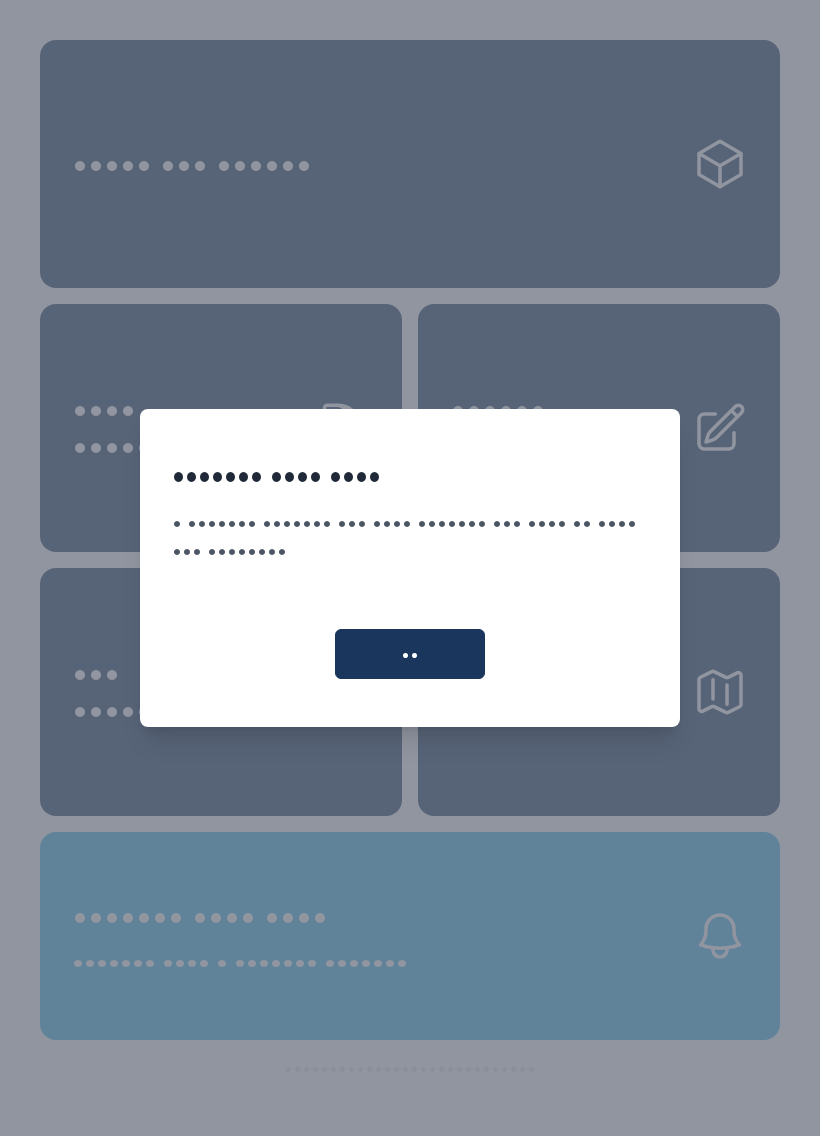 click on "••" at bounding box center [410, 654] 